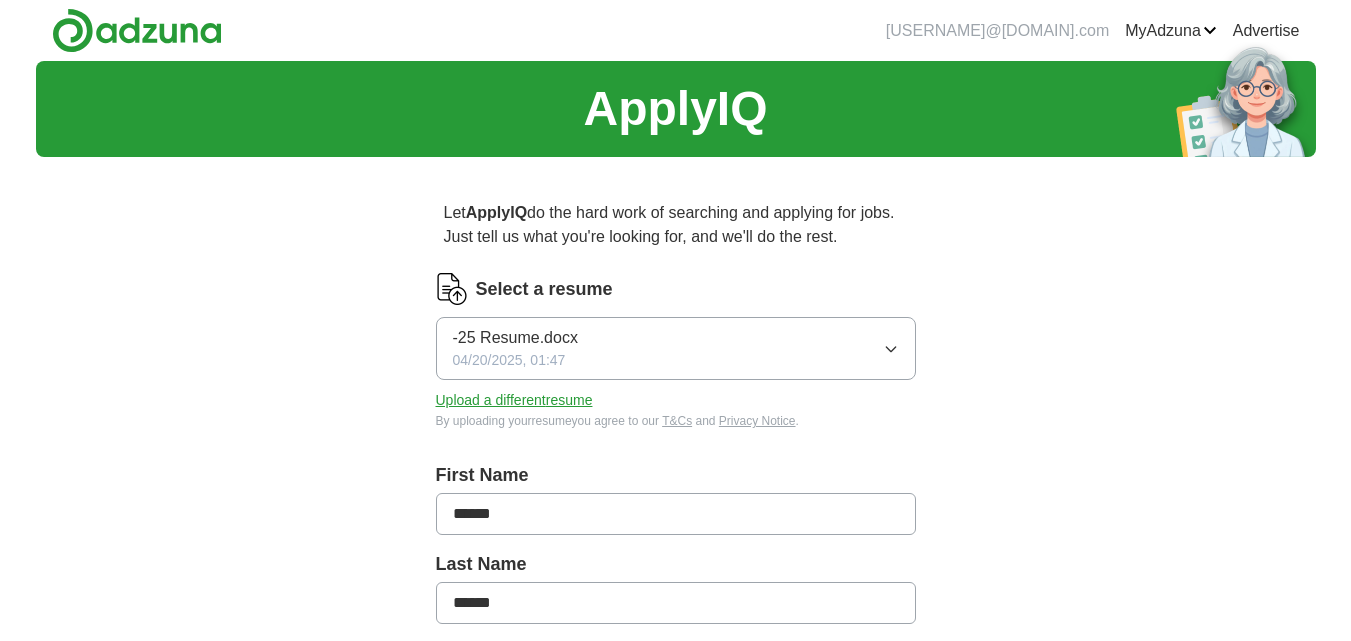 scroll, scrollTop: 0, scrollLeft: 0, axis: both 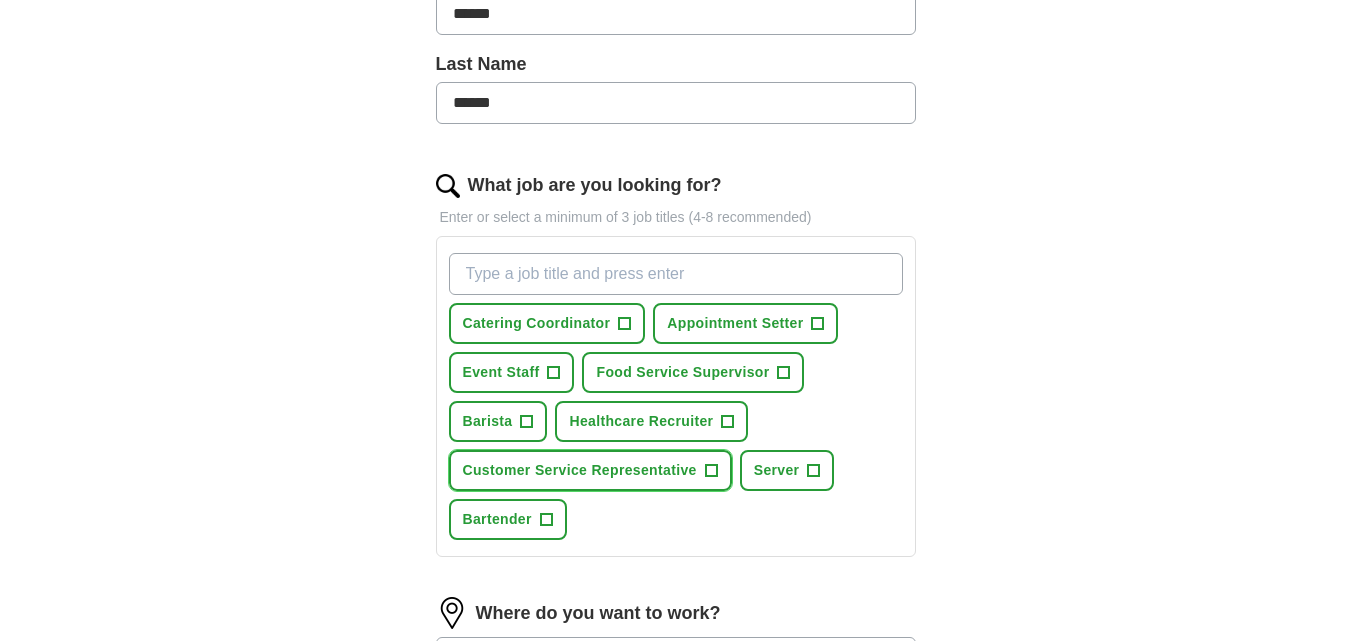 click on "+" at bounding box center [711, 471] 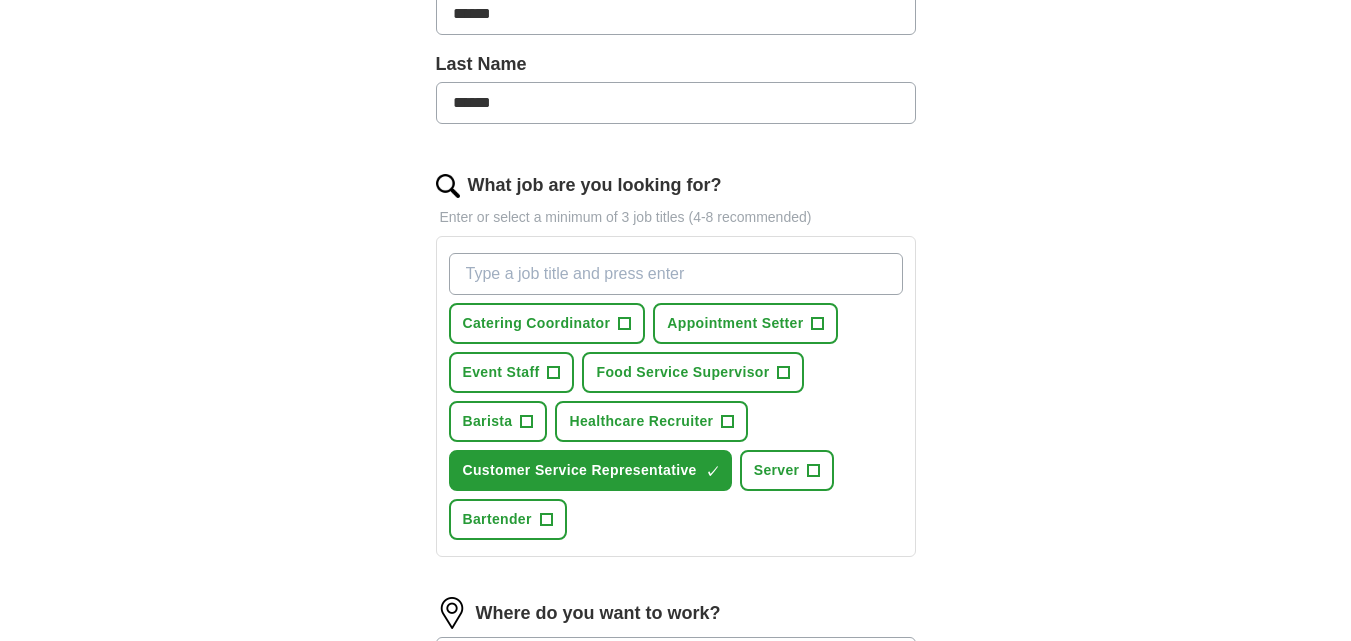 click on "What job are you looking for?" at bounding box center (676, 274) 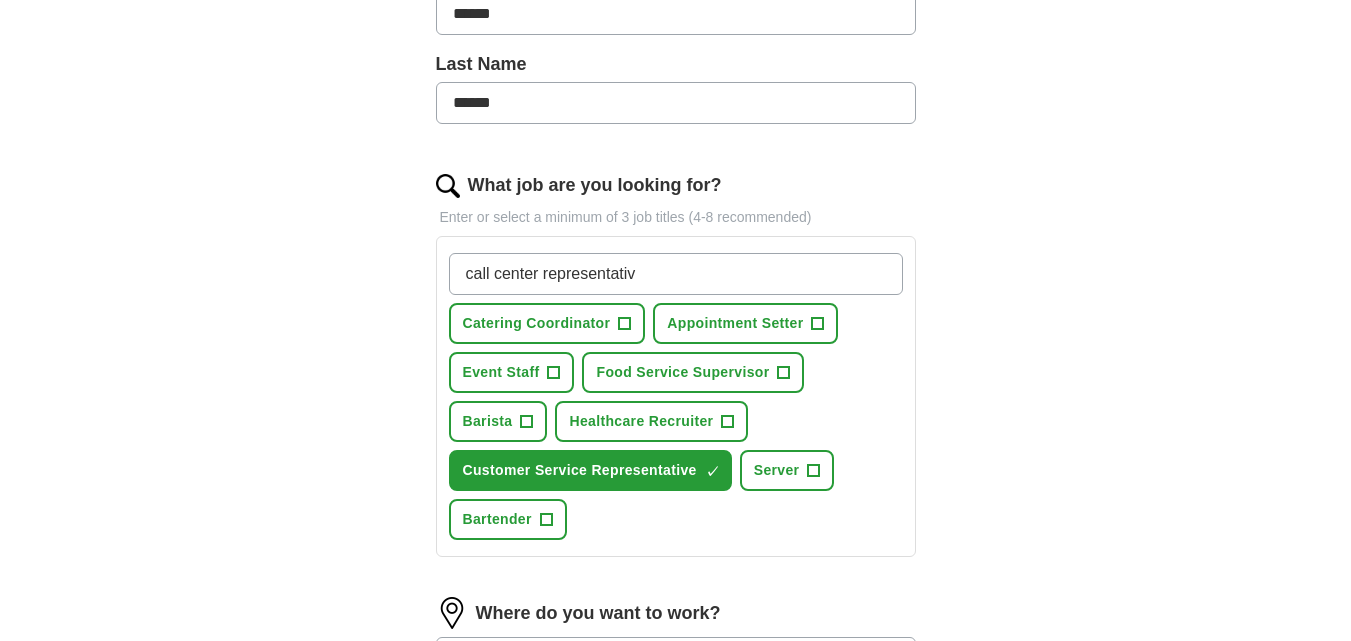 type on "call center representative" 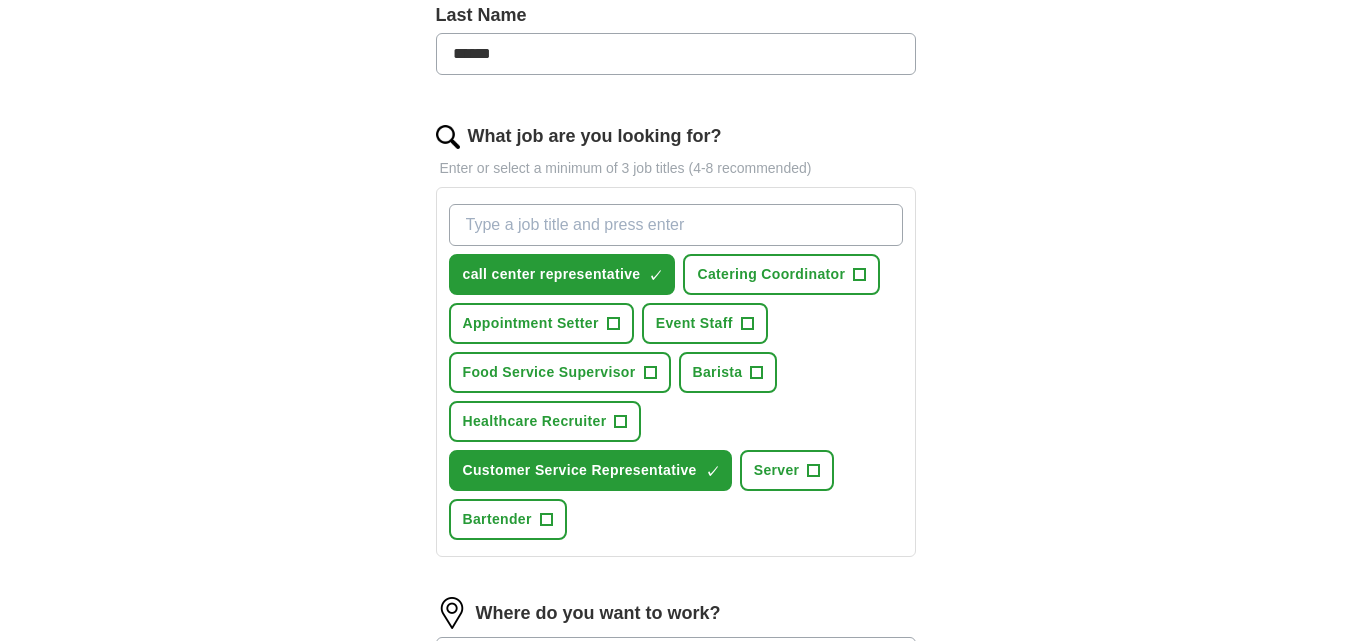 scroll, scrollTop: 500, scrollLeft: 0, axis: vertical 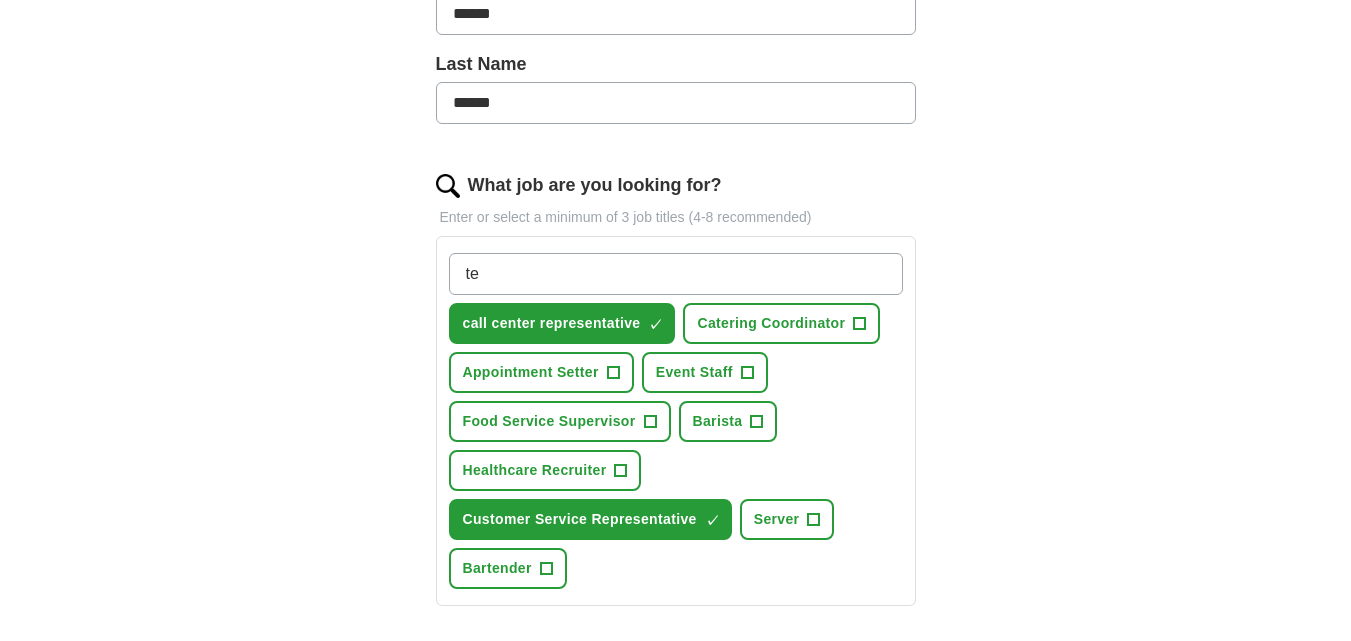 type on "t" 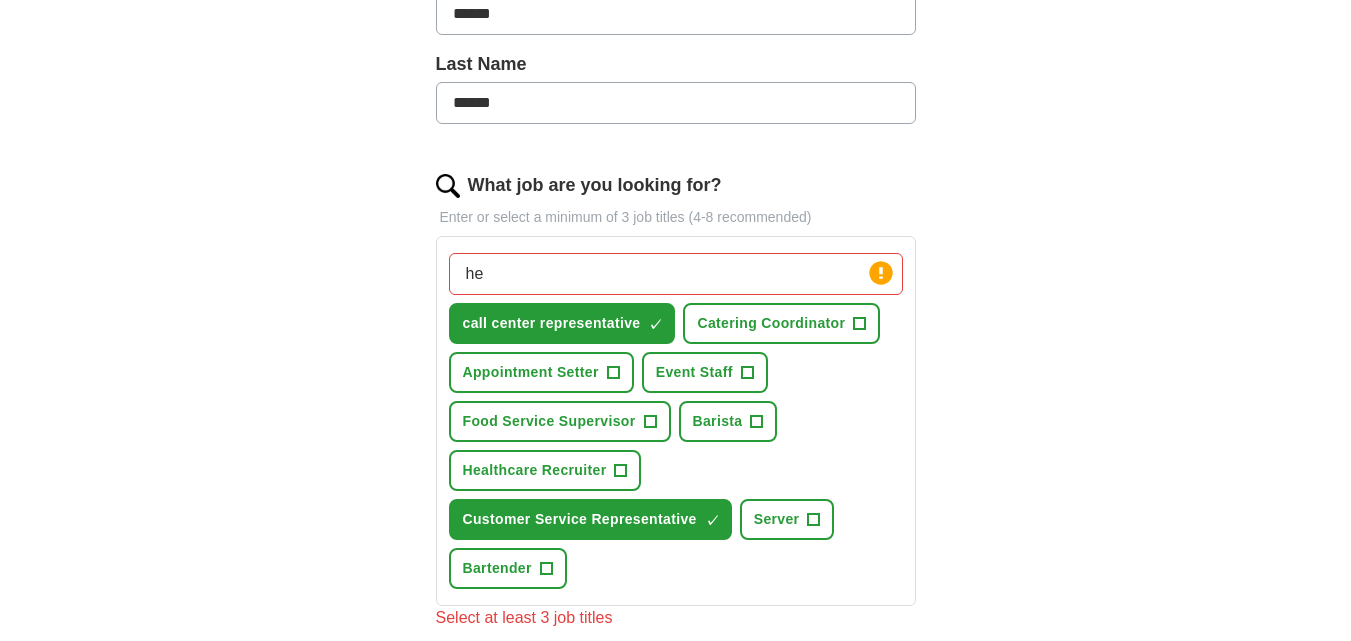type on "h" 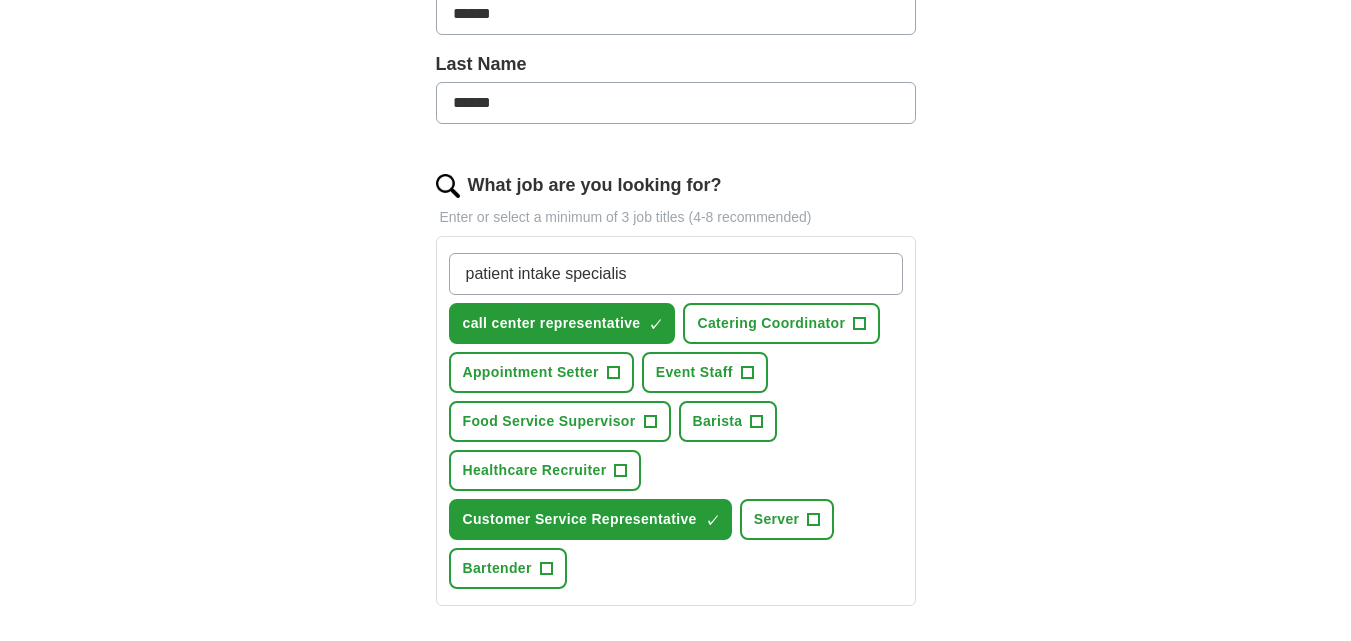 type on "patient intake specialist" 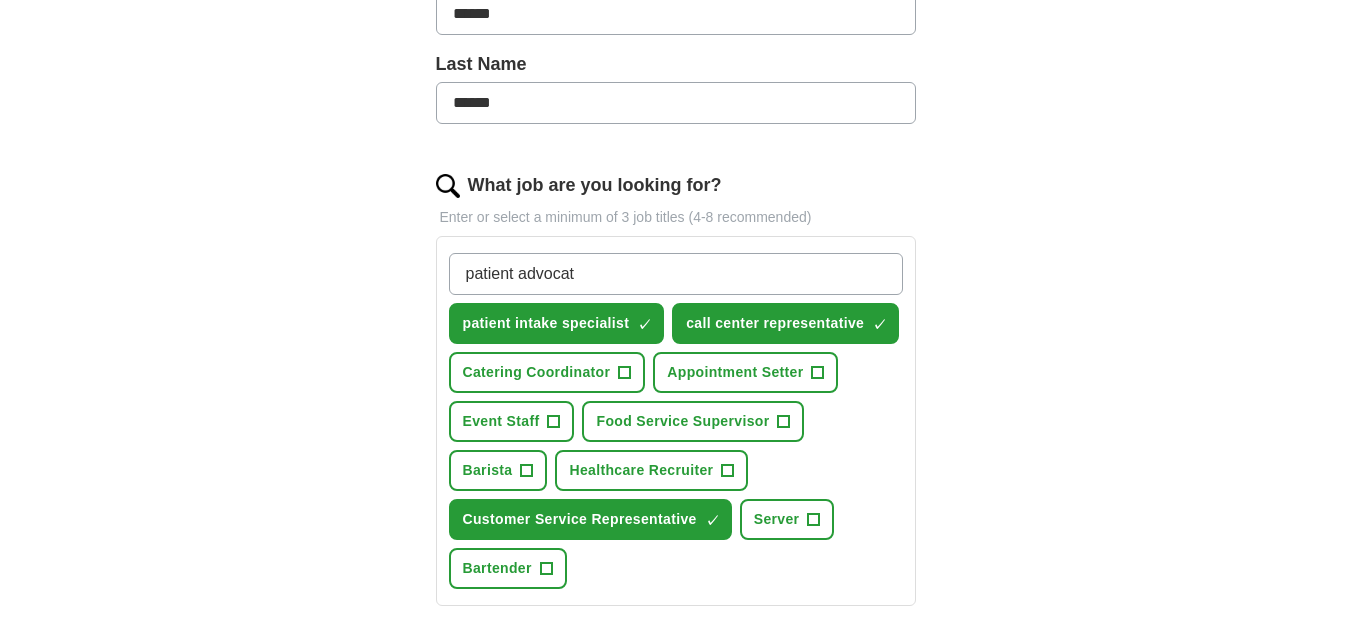 type on "patient advocate" 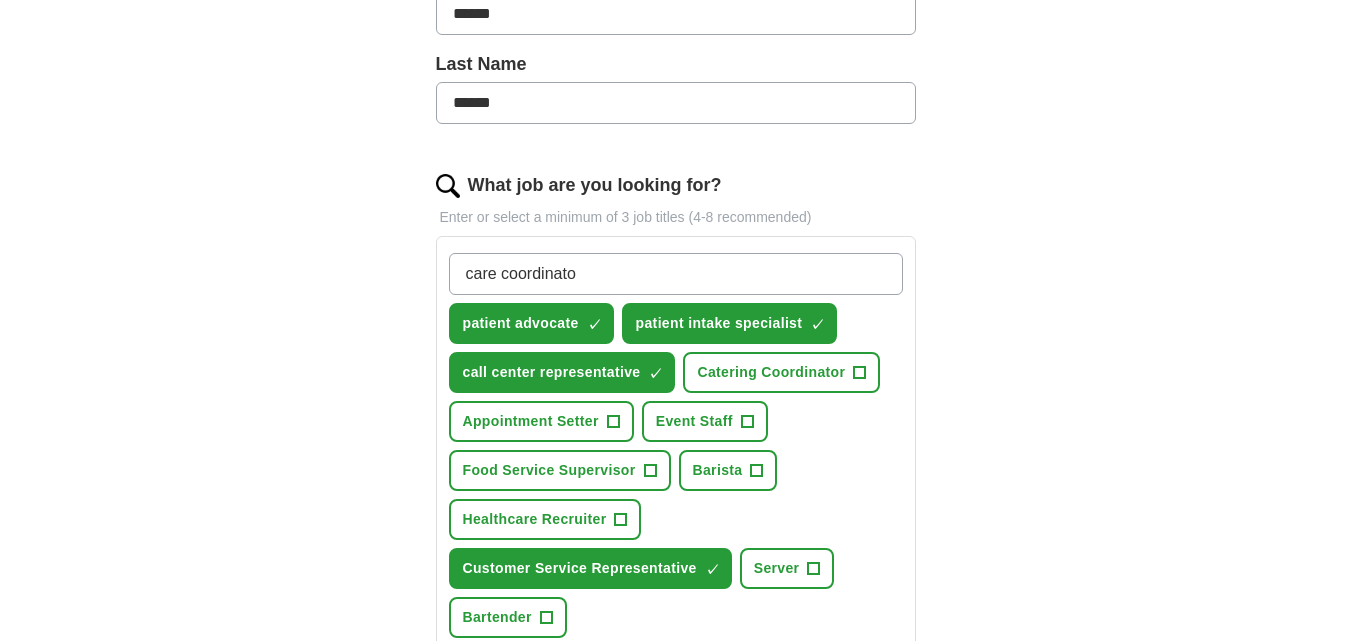 type on "care coordinator" 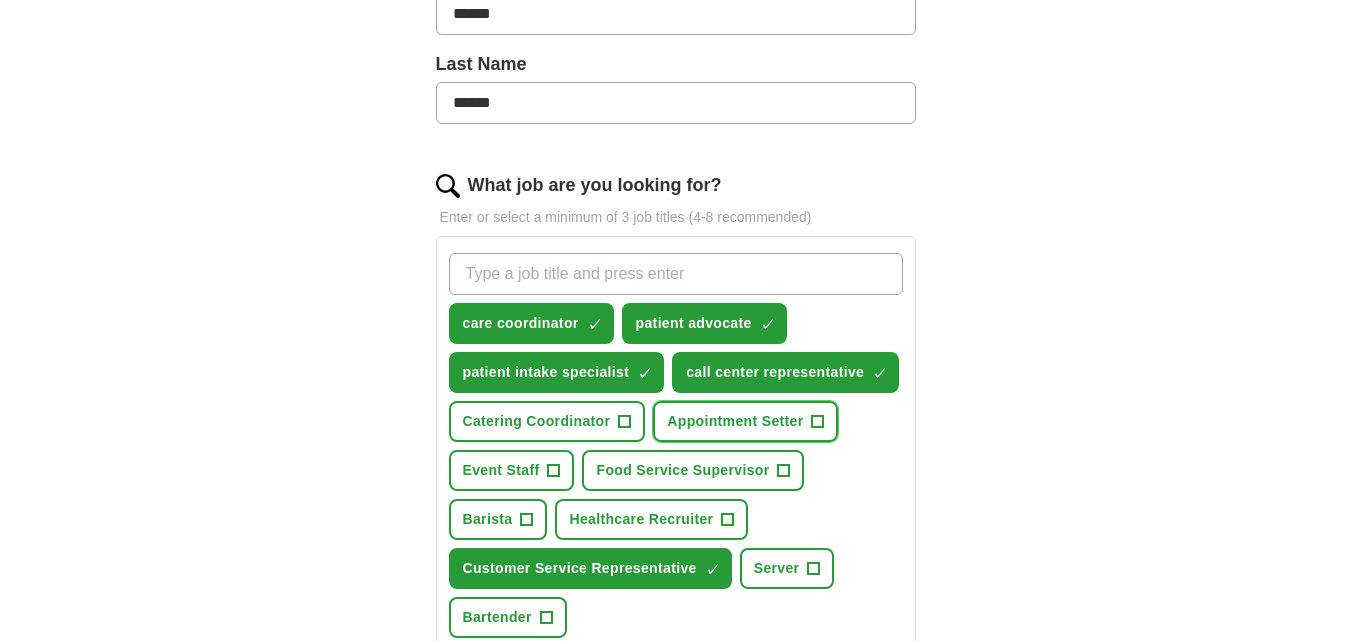 click on "+" at bounding box center [818, 422] 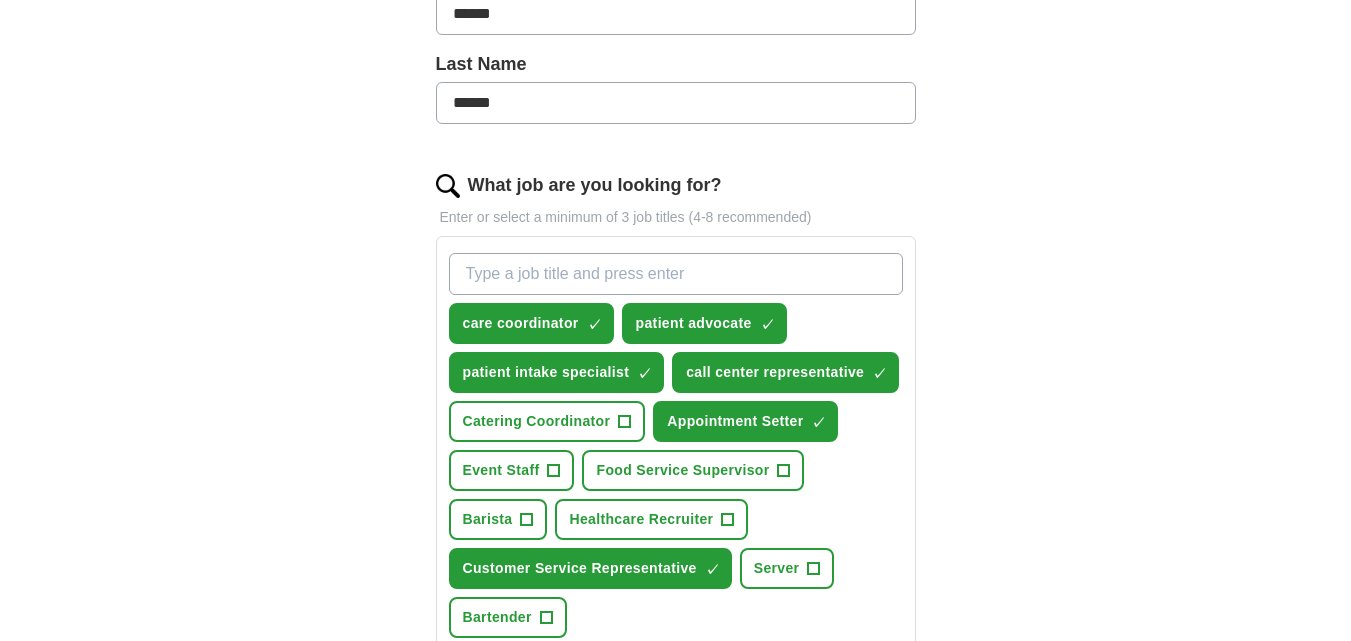 click on "What job are you looking for?" at bounding box center [676, 274] 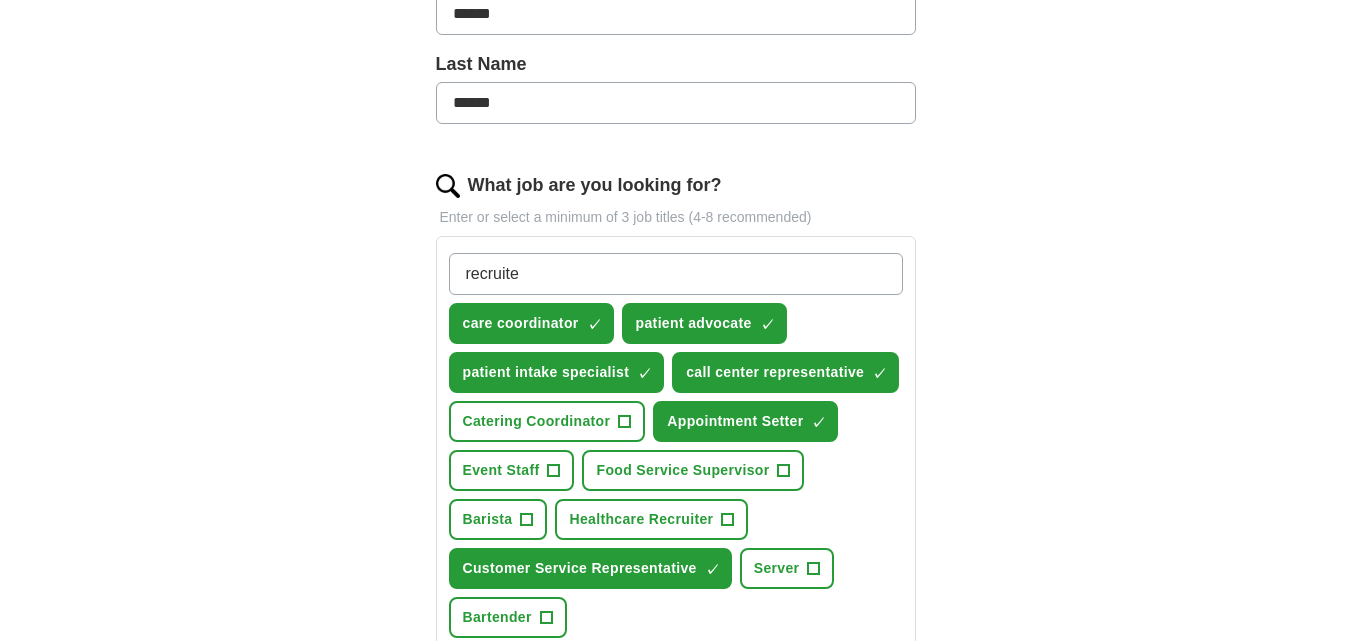 type on "recruiter" 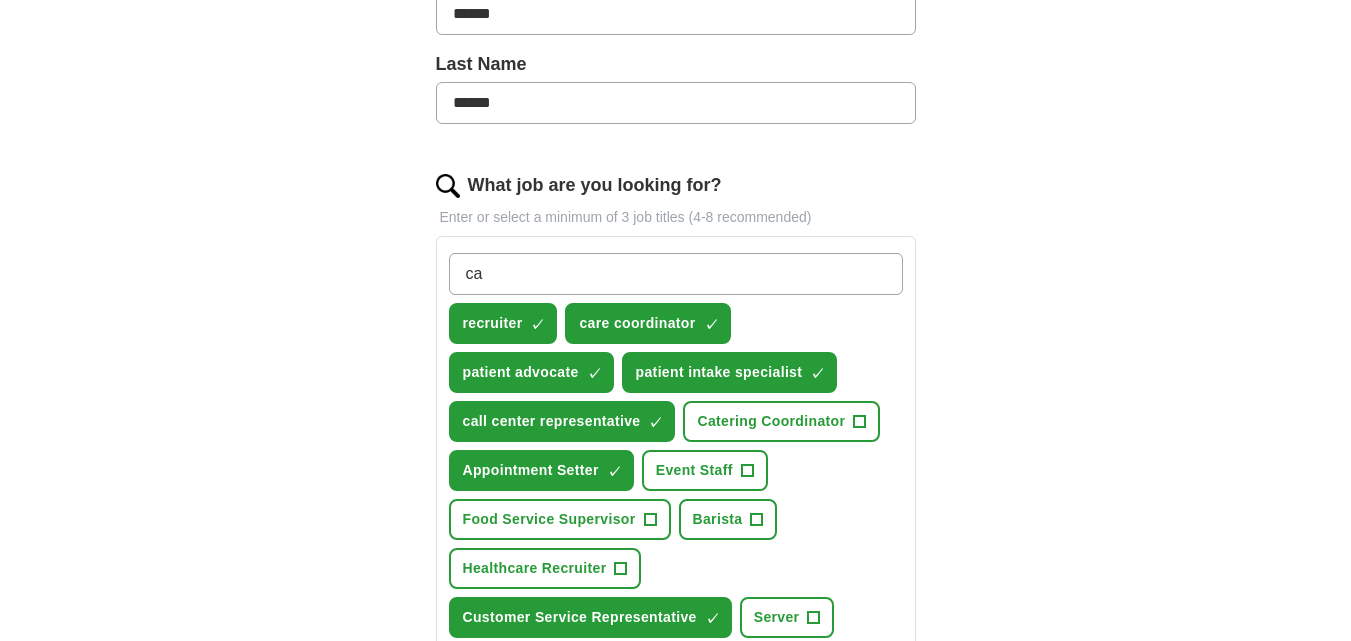 type on "c" 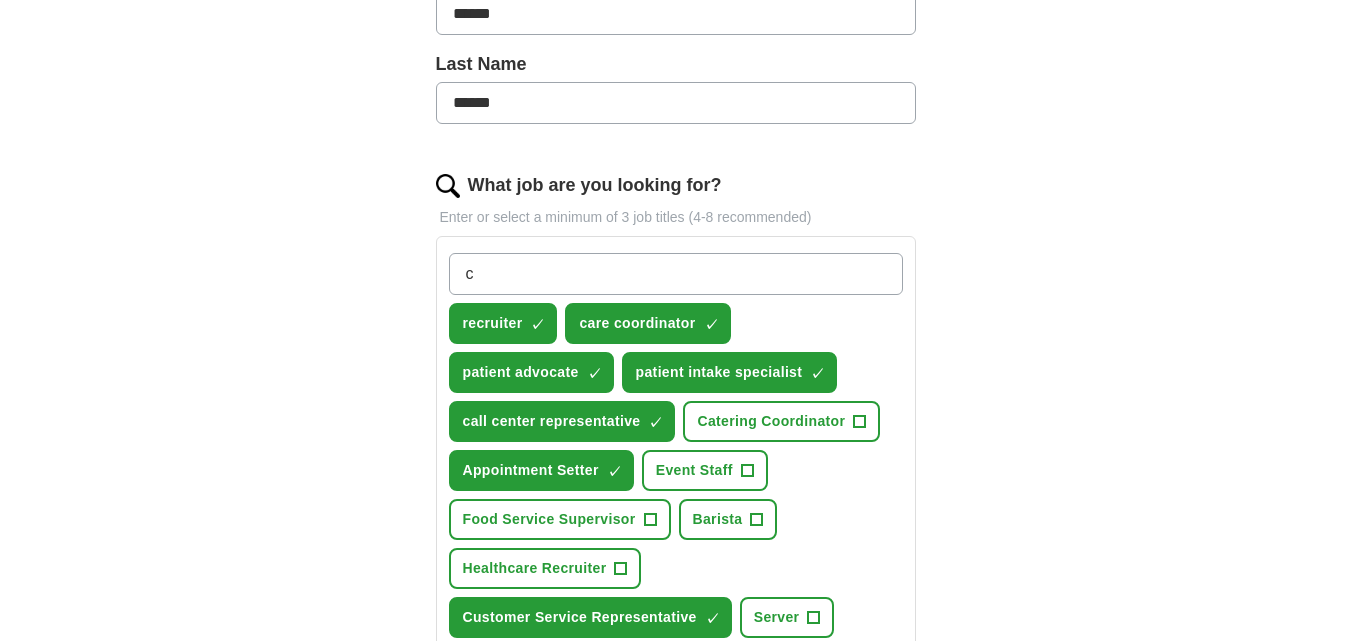 type 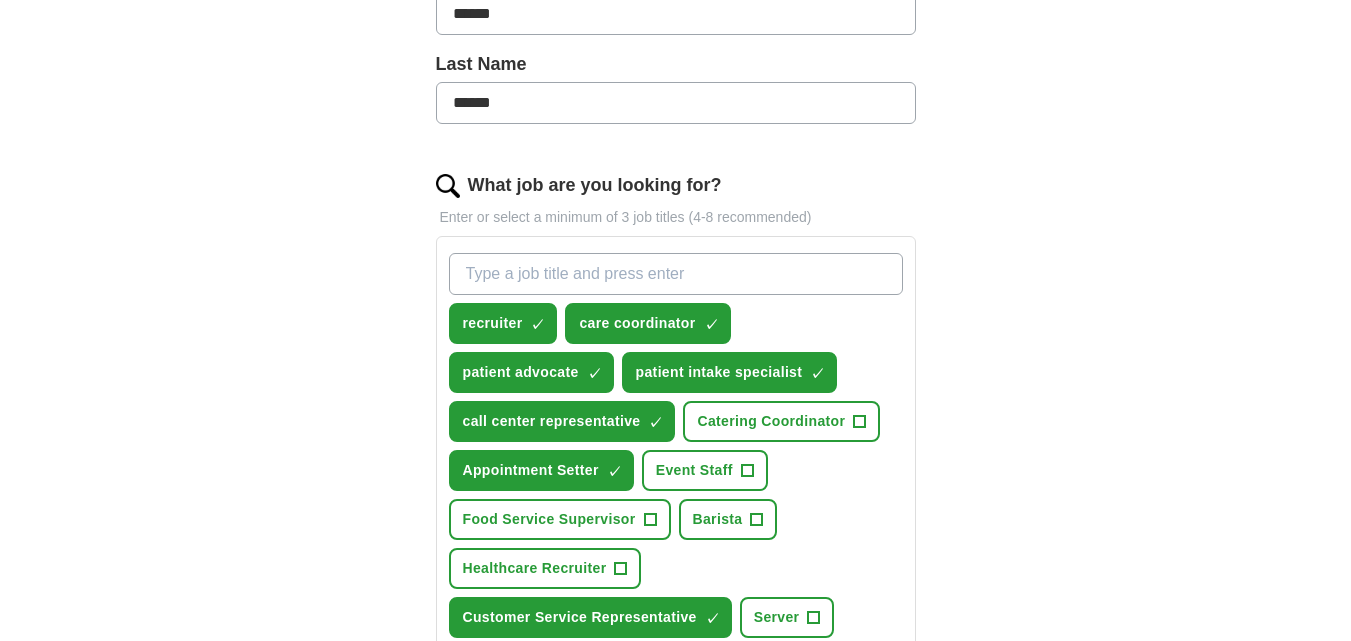 click on "ApplyIQ Let  ApplyIQ  do the hard work of searching and applying for jobs. Just tell us what you're looking for, and we'll do the rest. Select a resume -25 Resume.docx 04/20/2025, 01:47 Upload a different  resume By uploading your  resume  you agree to our   T&Cs   and   Privacy Notice . First Name ****** Last Name ****** What job are you looking for? Enter or select a minimum of 3 job titles (4-8 recommended) recruiter ✓ × care coordinator ✓ × patient advocate ✓ × patient intake specialist ✓ × call center representative ✓ × Catering Coordinator + Appointment Setter ✓ × Event Staff + Food Service Supervisor + Barista + Healthcare Recruiter + Customer Service Representative ✓ × Server + Bartender + Where do you want to work? 25 mile radius Advanced Start applying for jobs By registering, you consent to us applying to suitable jobs for you" at bounding box center [676, 330] 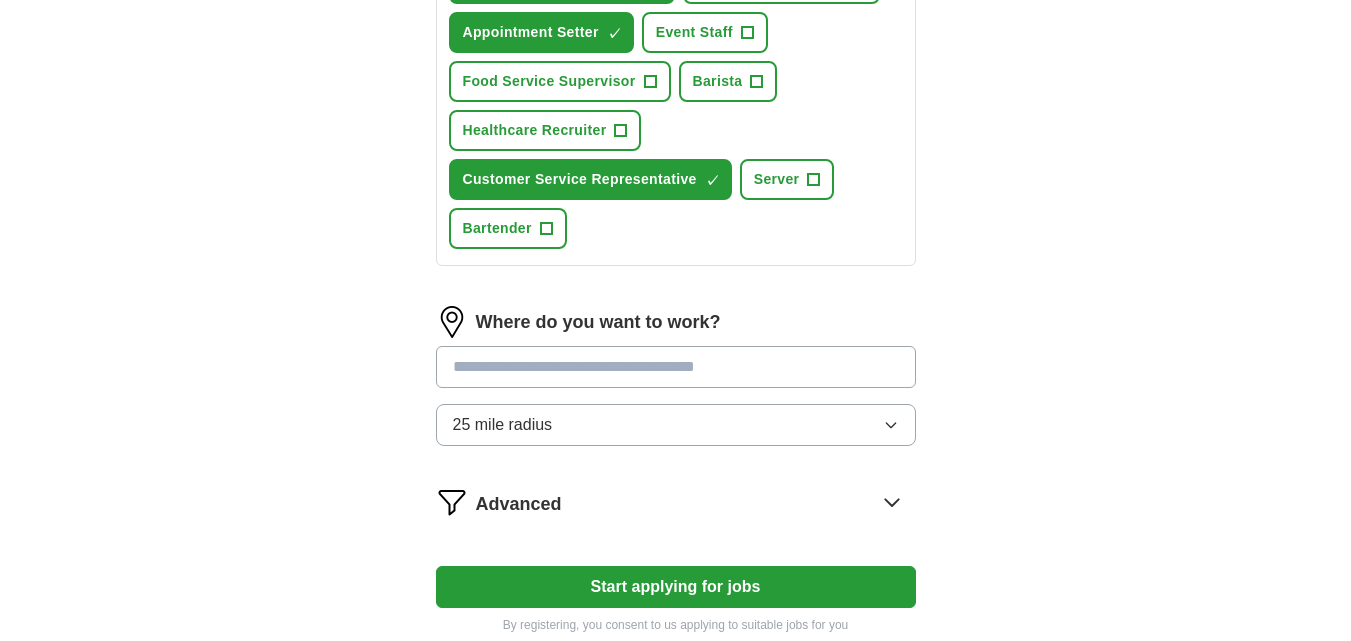 scroll, scrollTop: 940, scrollLeft: 0, axis: vertical 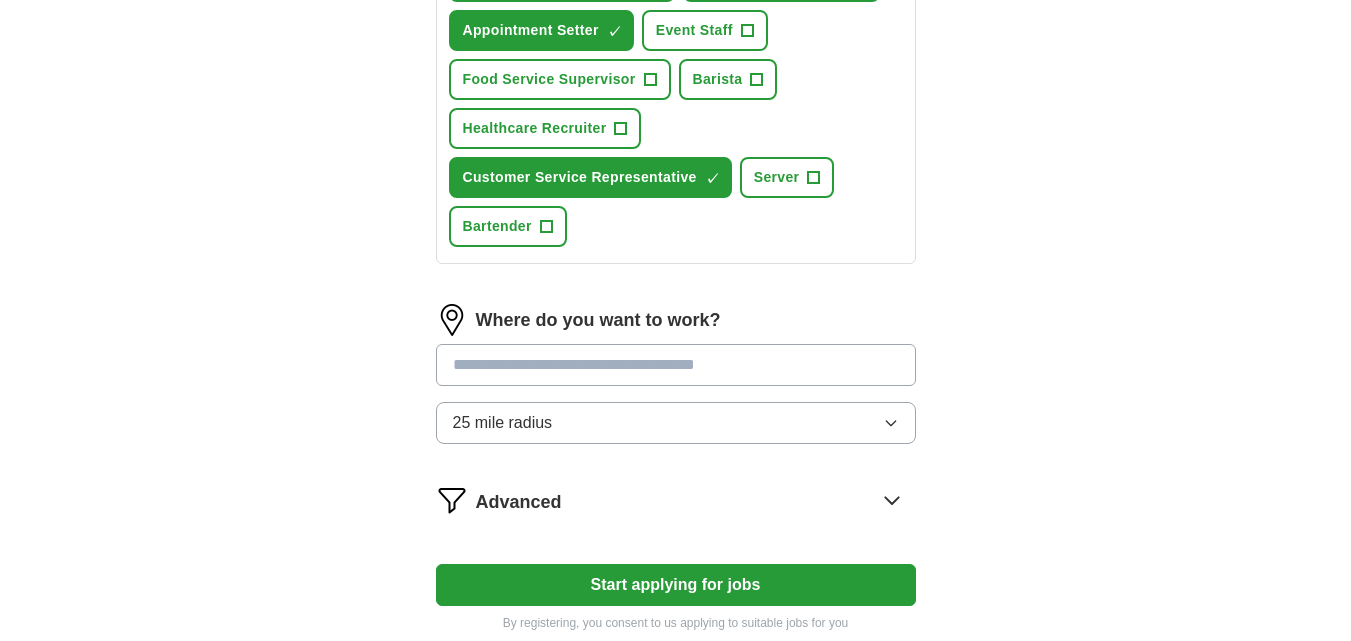 click at bounding box center (676, 365) 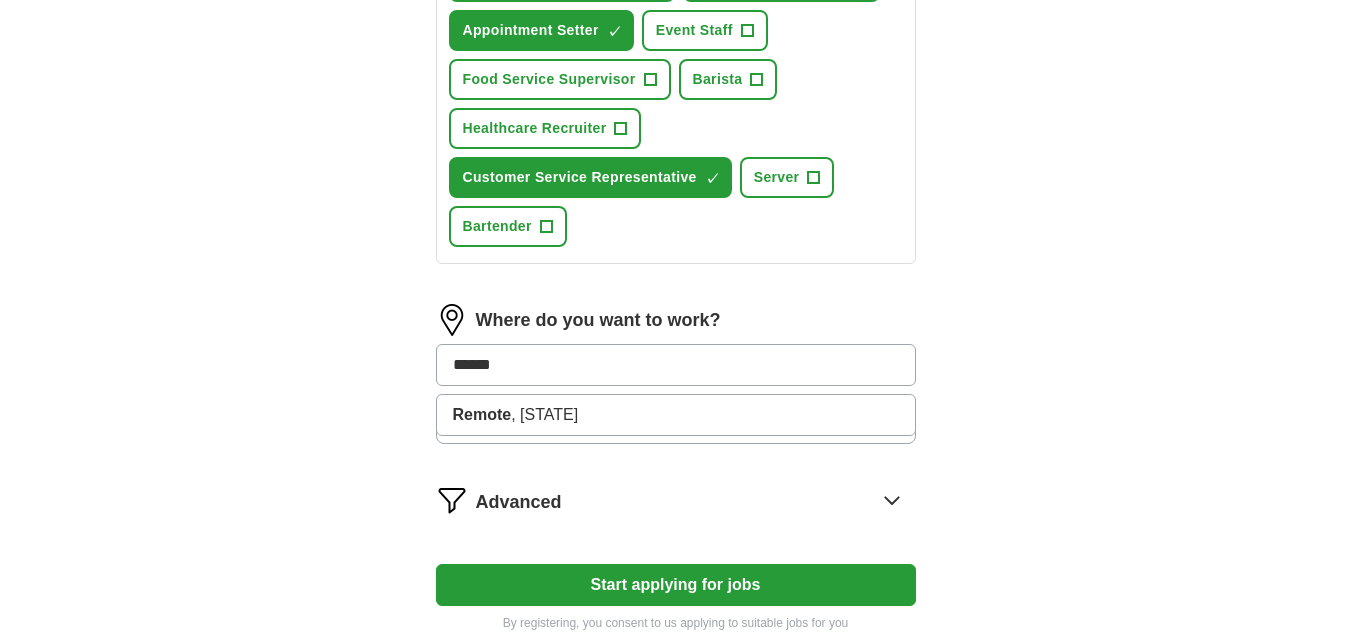 click on "******" at bounding box center (676, 365) 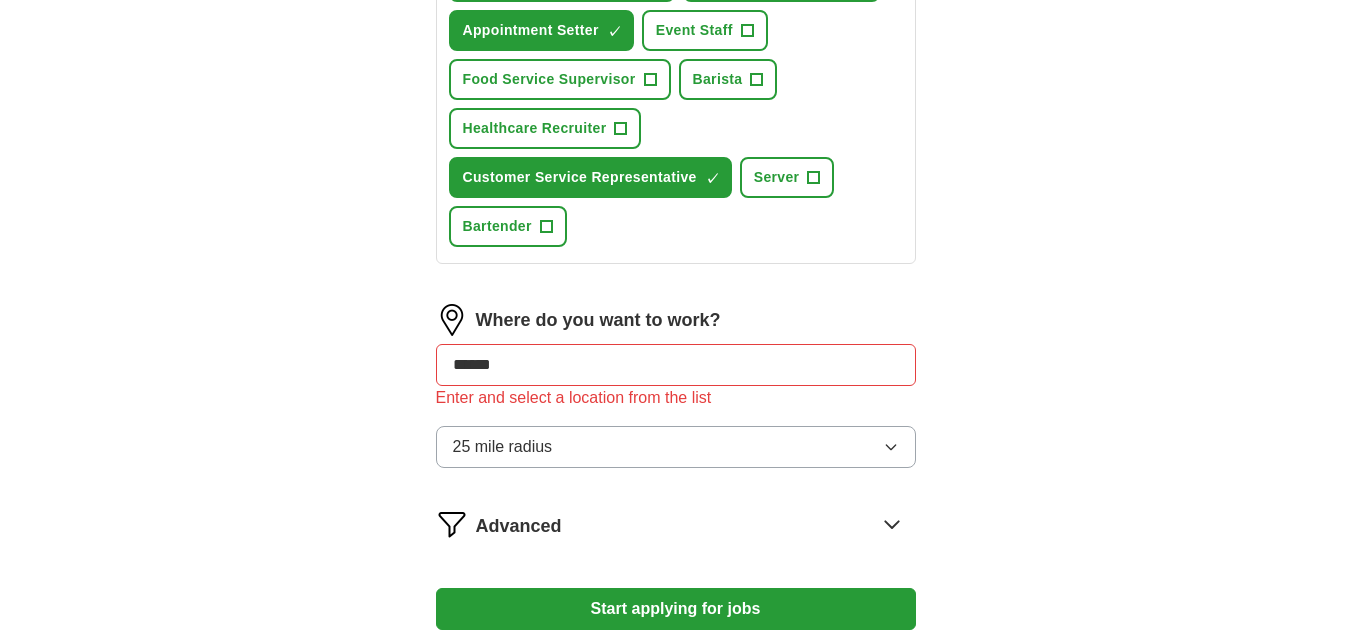 click 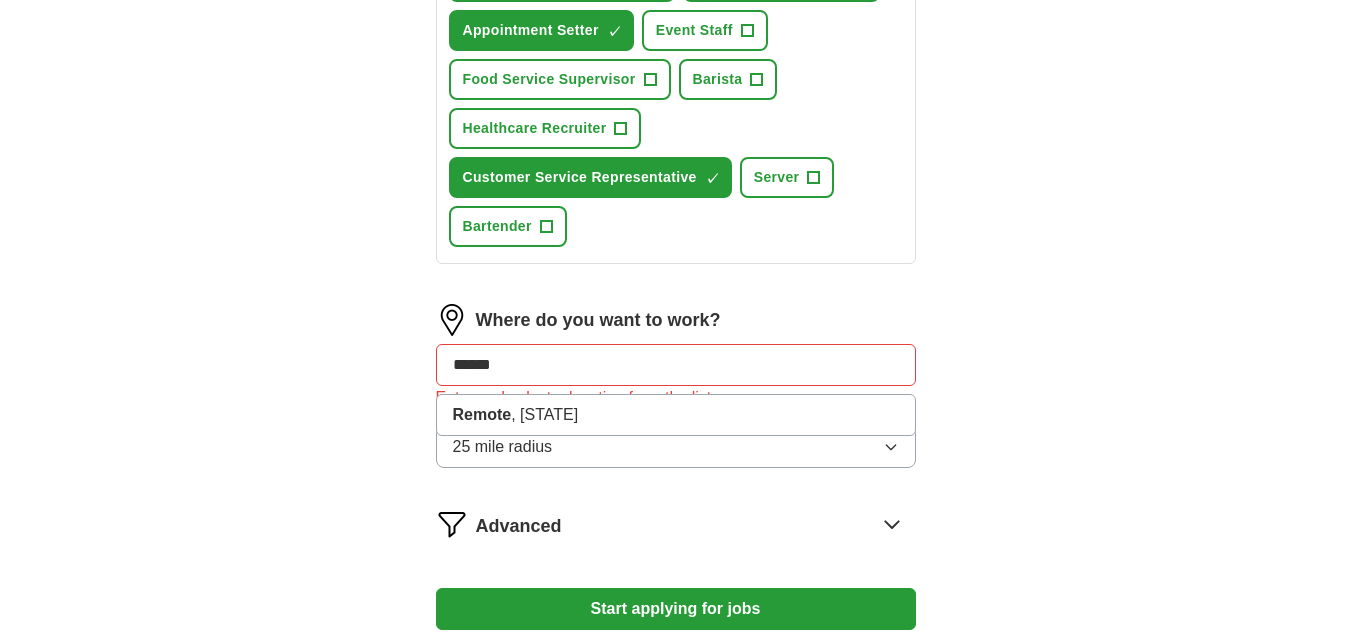 click on "******" at bounding box center [676, 365] 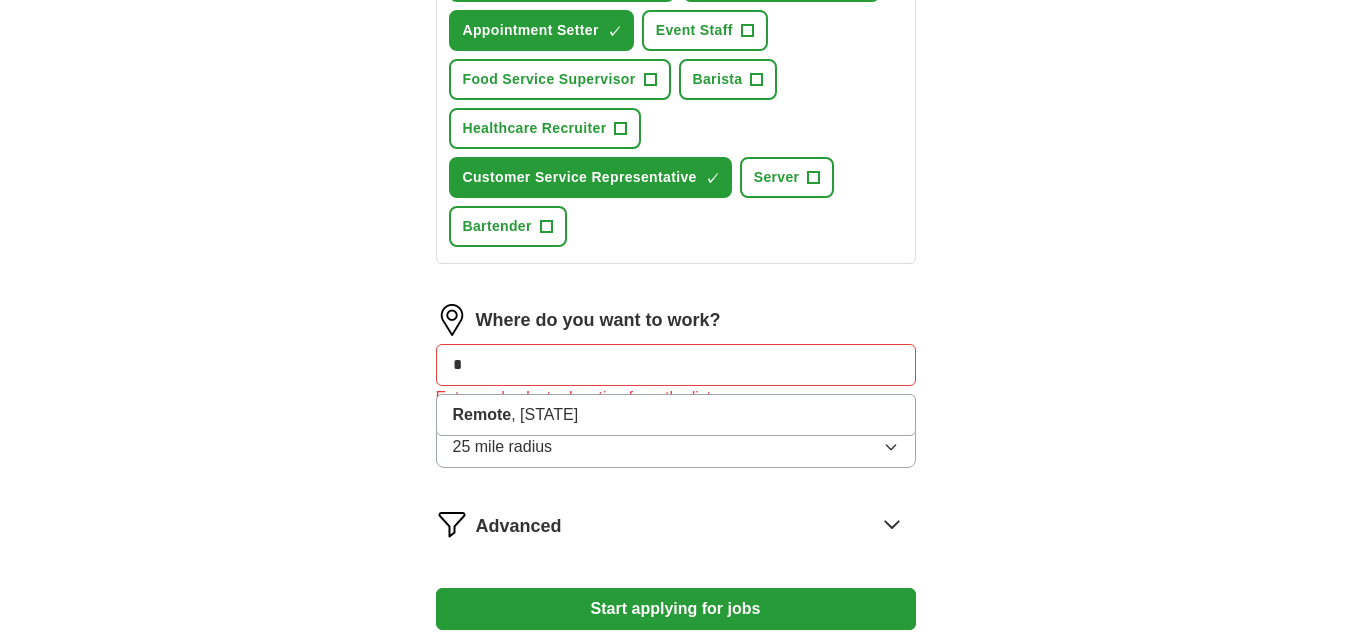 type on "*" 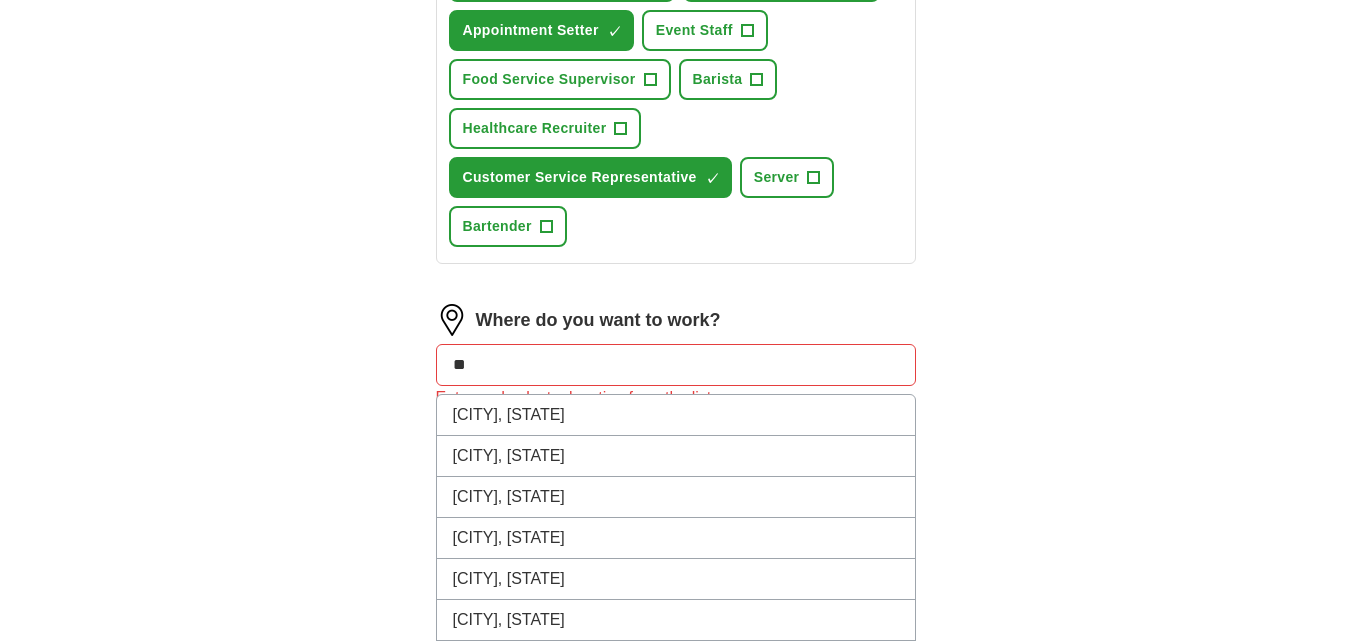 type on "*" 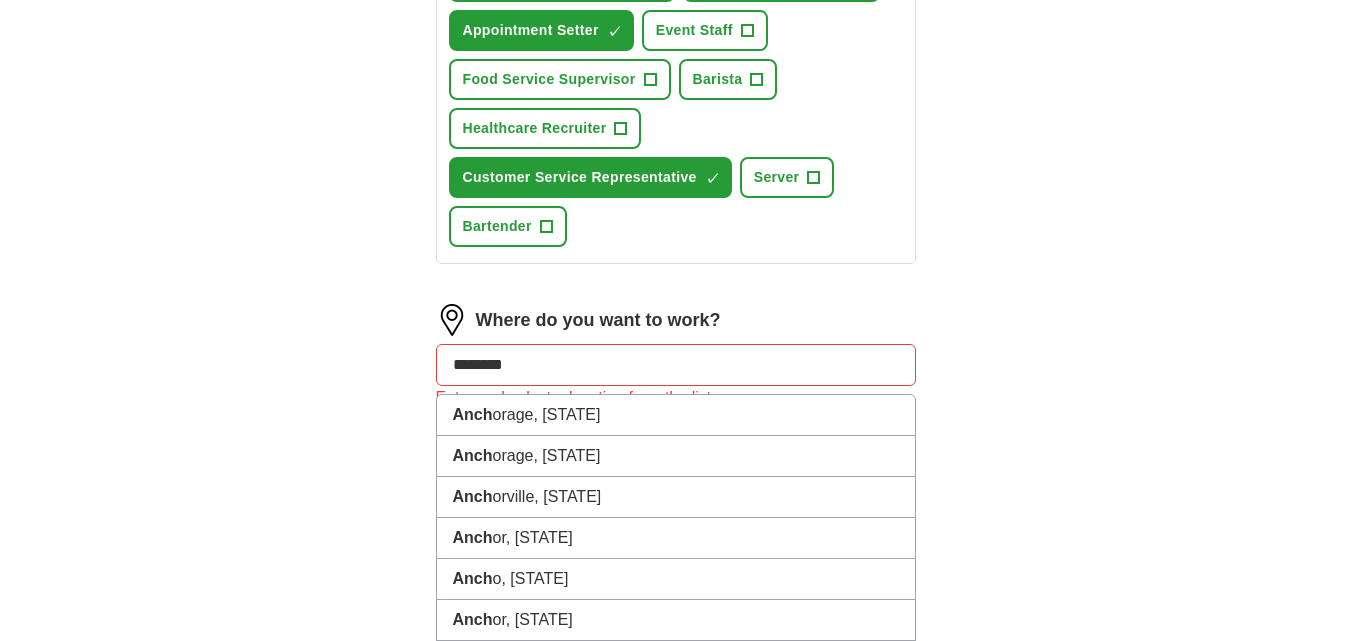 type on "*********" 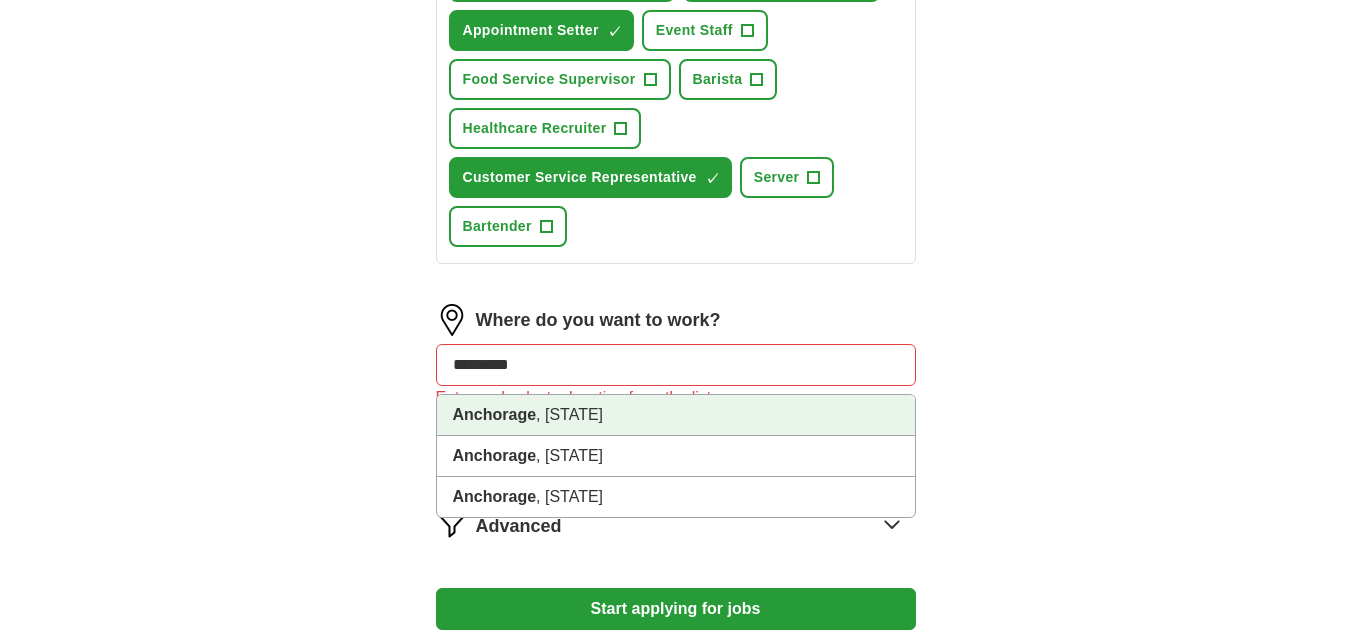 click on "[CITY] , [STATE]" at bounding box center [676, 415] 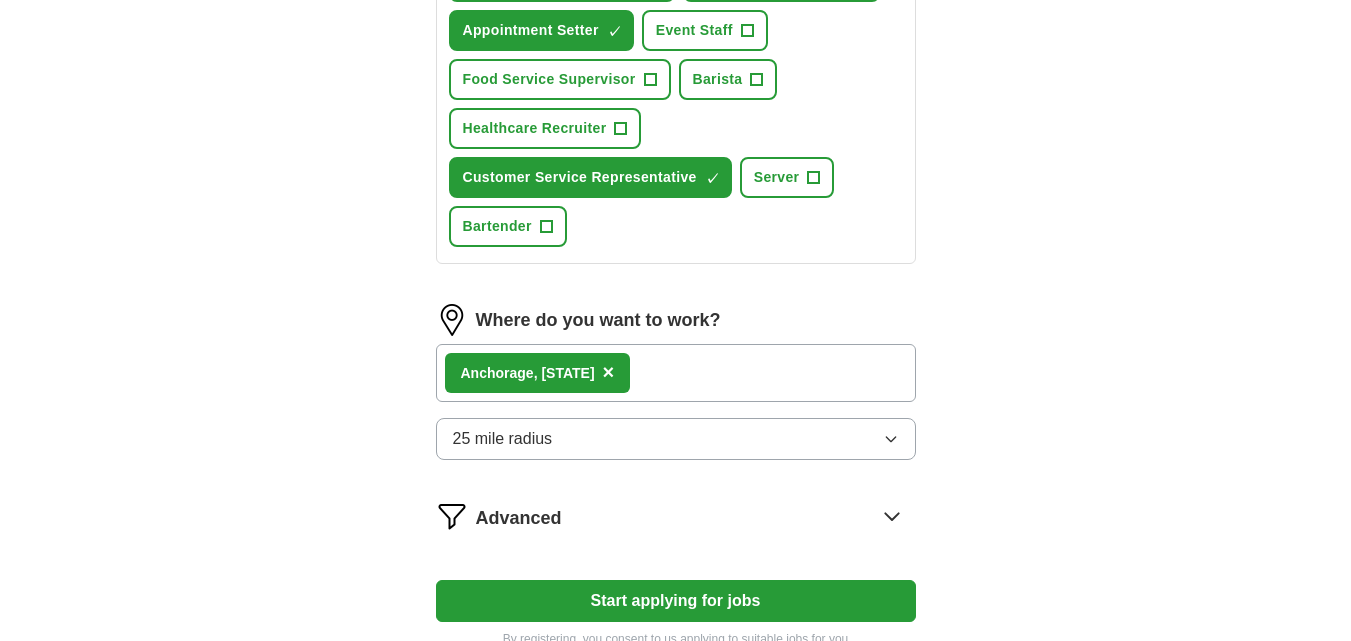 click on "25 mile radius" at bounding box center [676, 439] 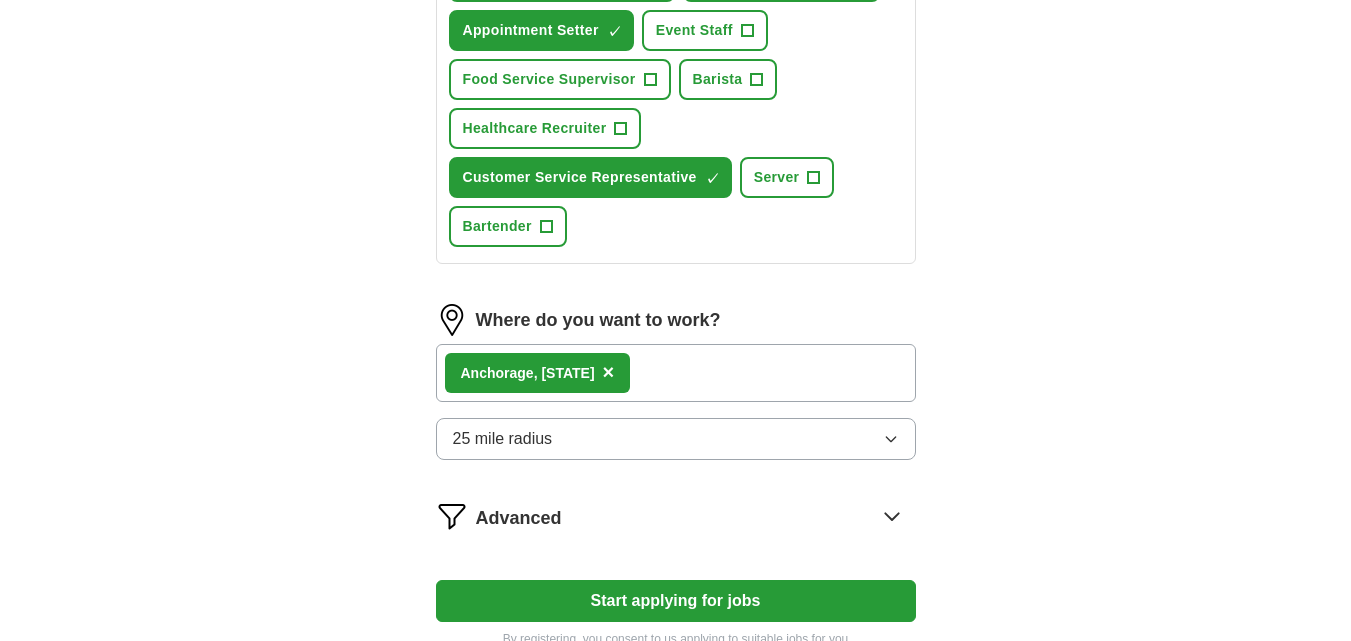 click on "Let  ApplyIQ  do the hard work of searching and applying for jobs. Just tell us what you're looking for, and we'll do the rest. Select a resume -25 Resume.docx 04/20/2025, 01:47 Upload a different  resume By uploading your  resume  you agree to our   T&Cs   and   Privacy Notice . First Name ****** Last Name ****** What job are you looking for? Enter or select a minimum of 3 job titles (4-8 recommended) recruiter ✓ × care coordinator ✓ × patient advocate ✓ × patient intake specialist ✓ × call center representative ✓ × Catering Coordinator + Appointment Setter ✓ × Event Staff + Food Service Supervisor + Barista + Healthcare Recruiter + Customer Service Representative ✓ × Server + Bartender + Where do you want to work? [CITY] , [STATE] × 25 mile radius Advanced Start applying for jobs By registering, you consent to us applying to suitable jobs for you" at bounding box center [676, -46] 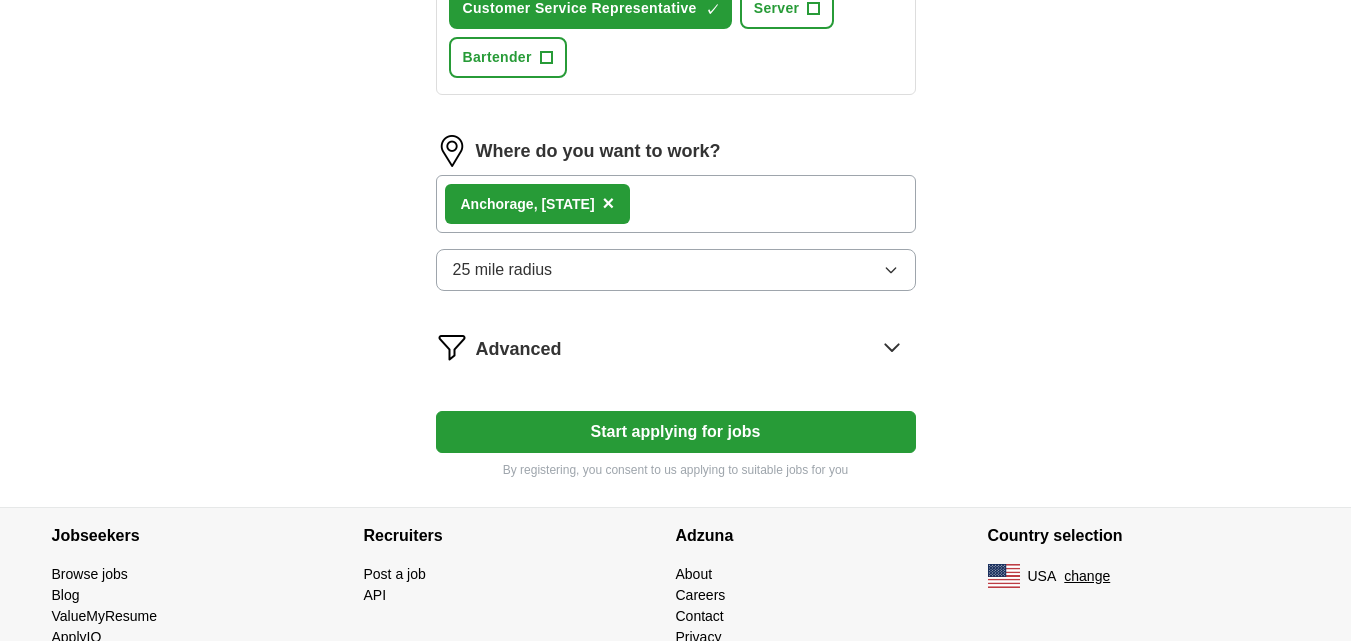scroll, scrollTop: 1140, scrollLeft: 0, axis: vertical 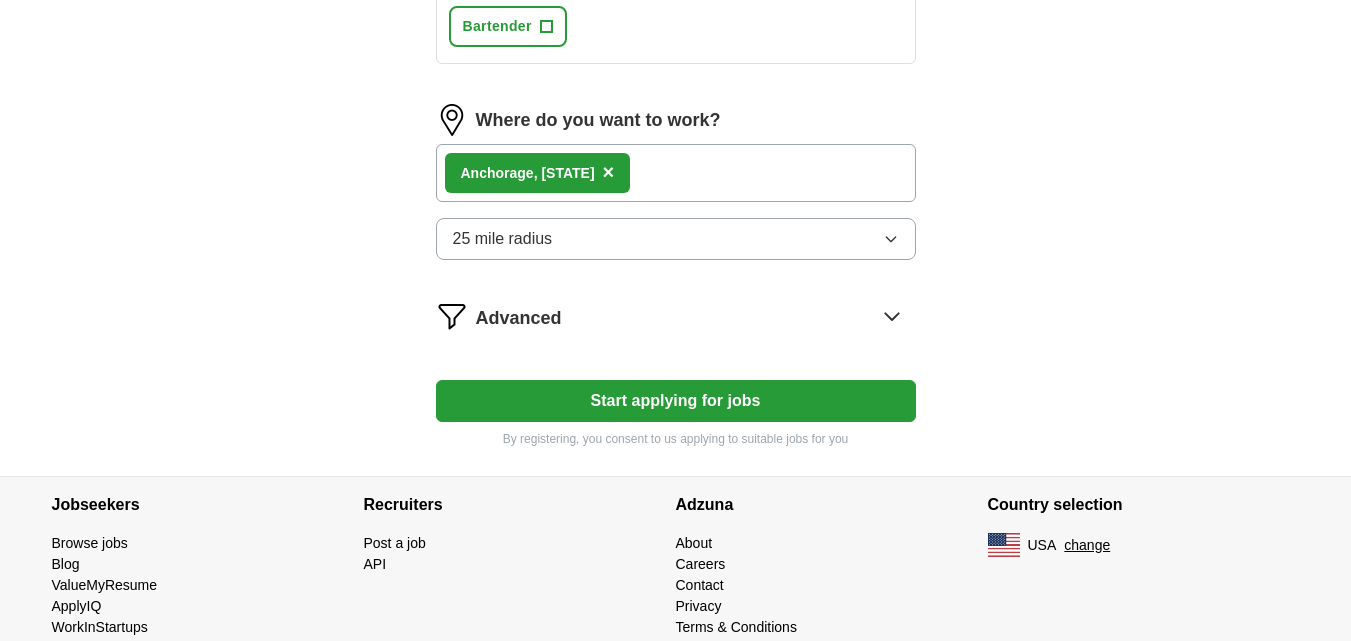 click 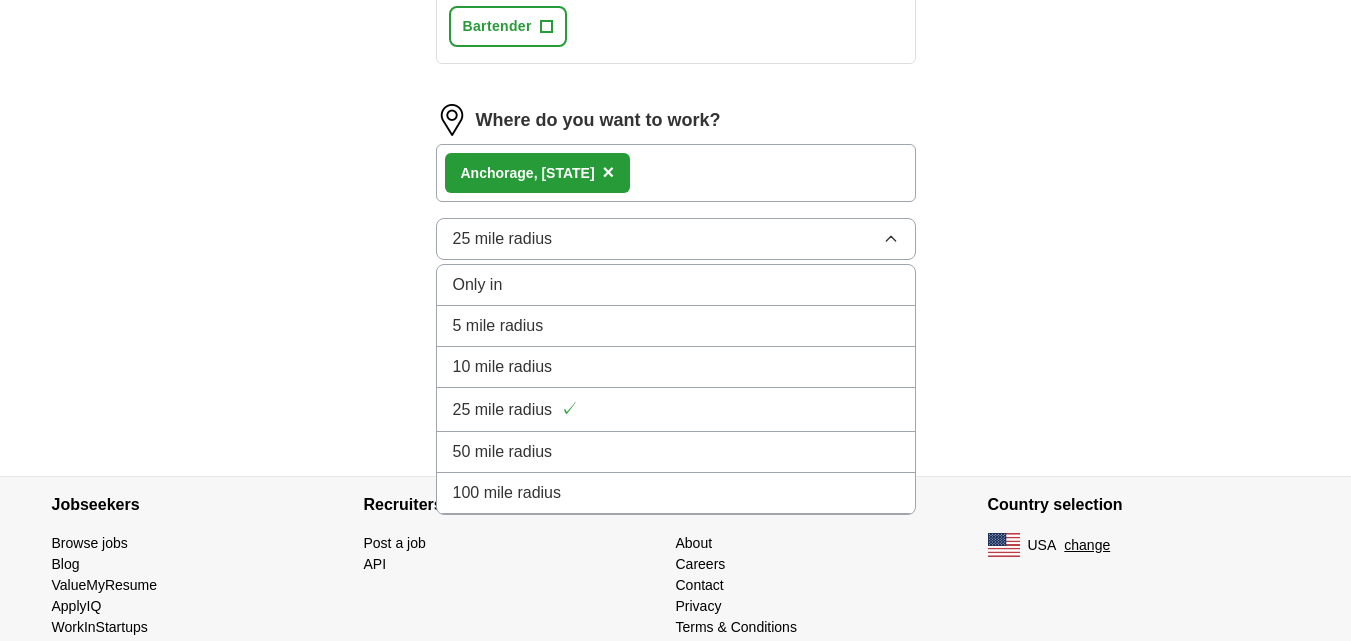 click on "100 mile radius" at bounding box center [676, 493] 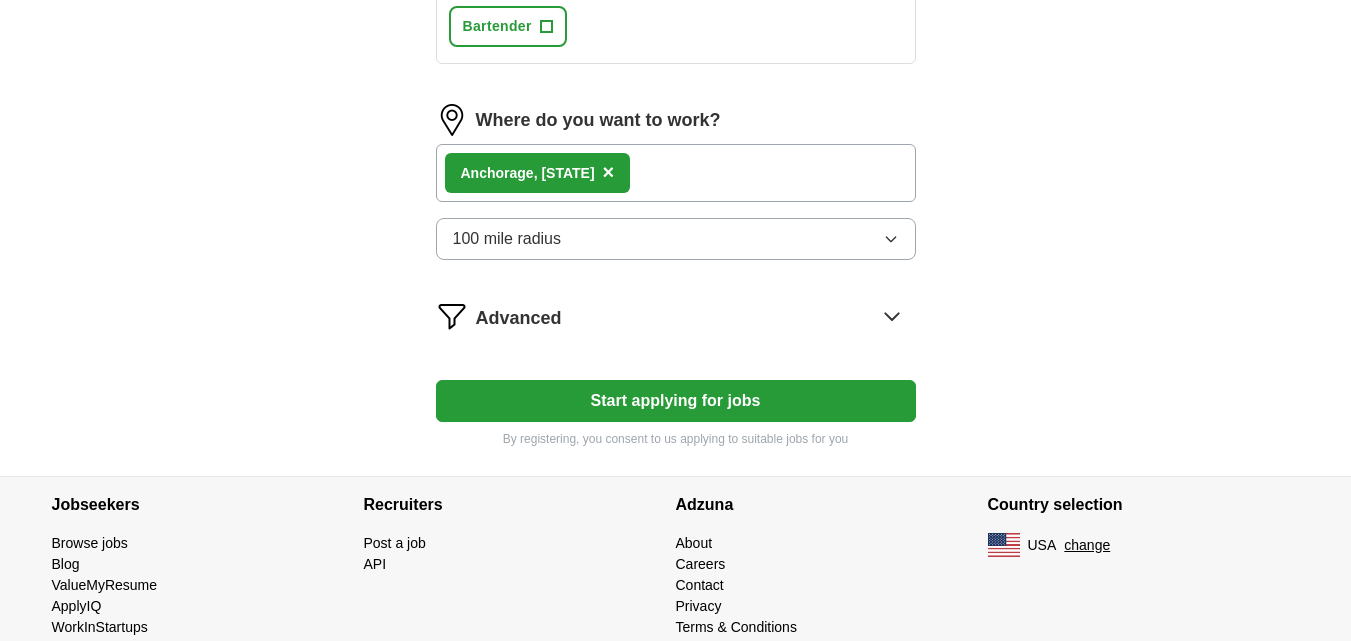 click 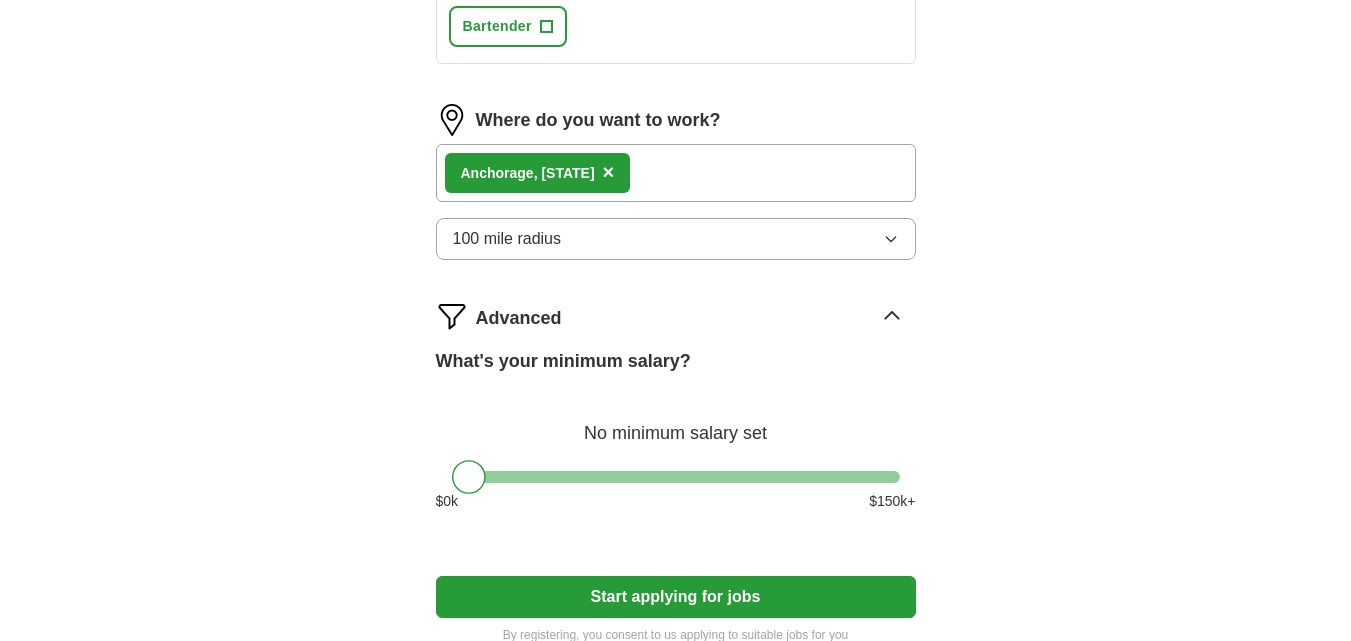 click on "Start applying for jobs" at bounding box center (676, 597) 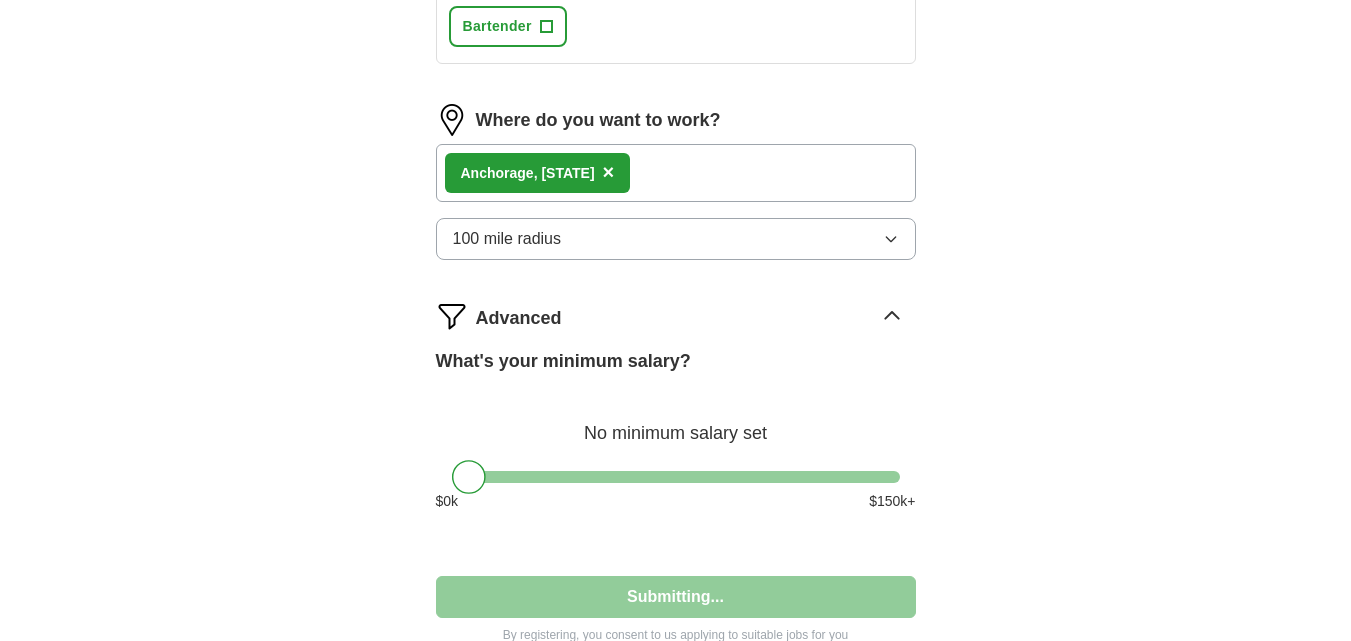 select on "**" 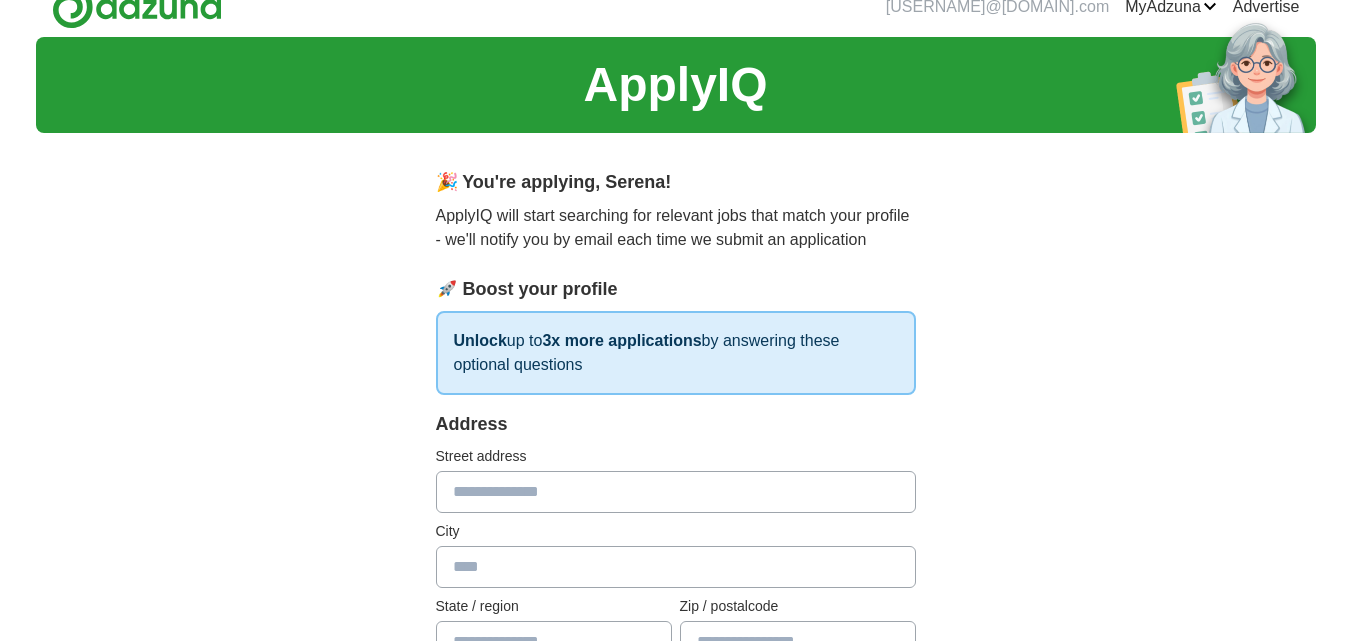 scroll, scrollTop: 0, scrollLeft: 0, axis: both 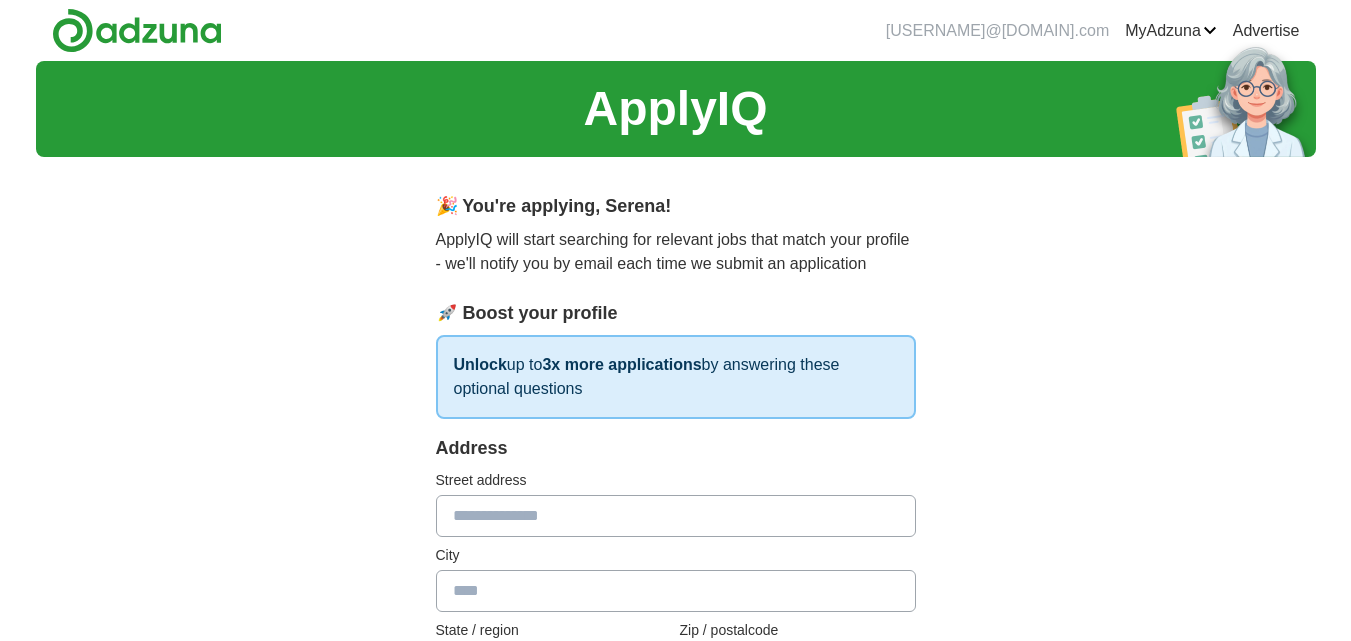 click at bounding box center [676, 516] 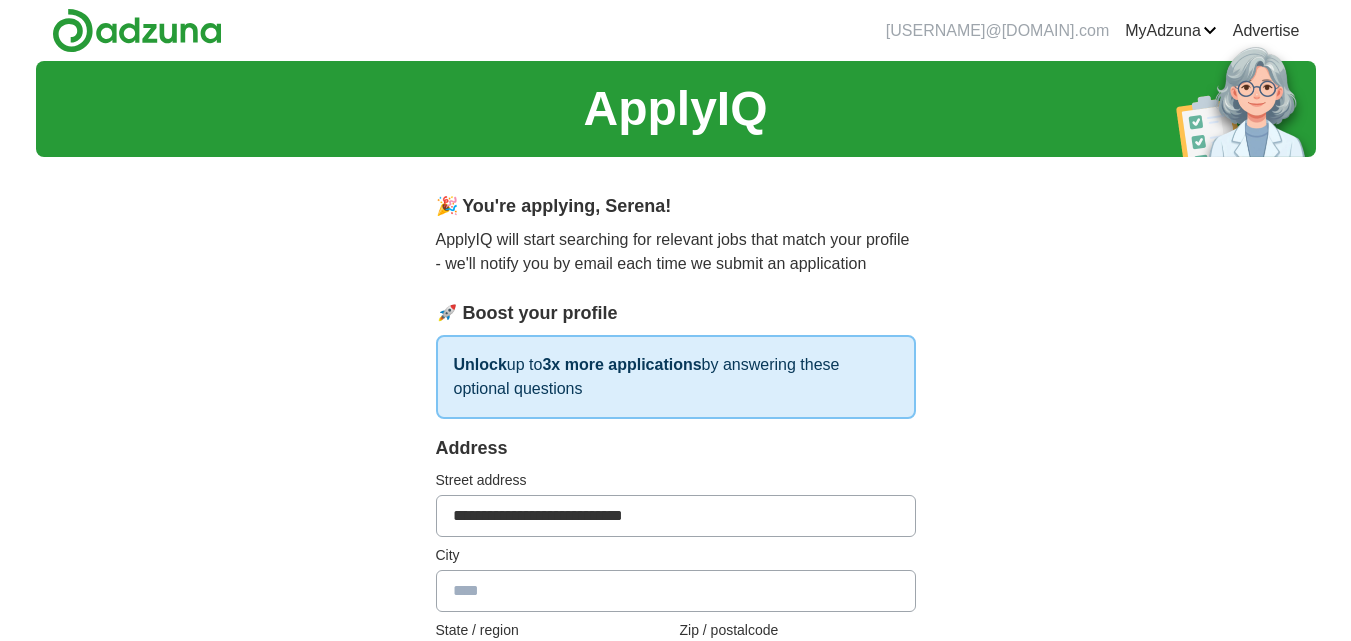 type on "****" 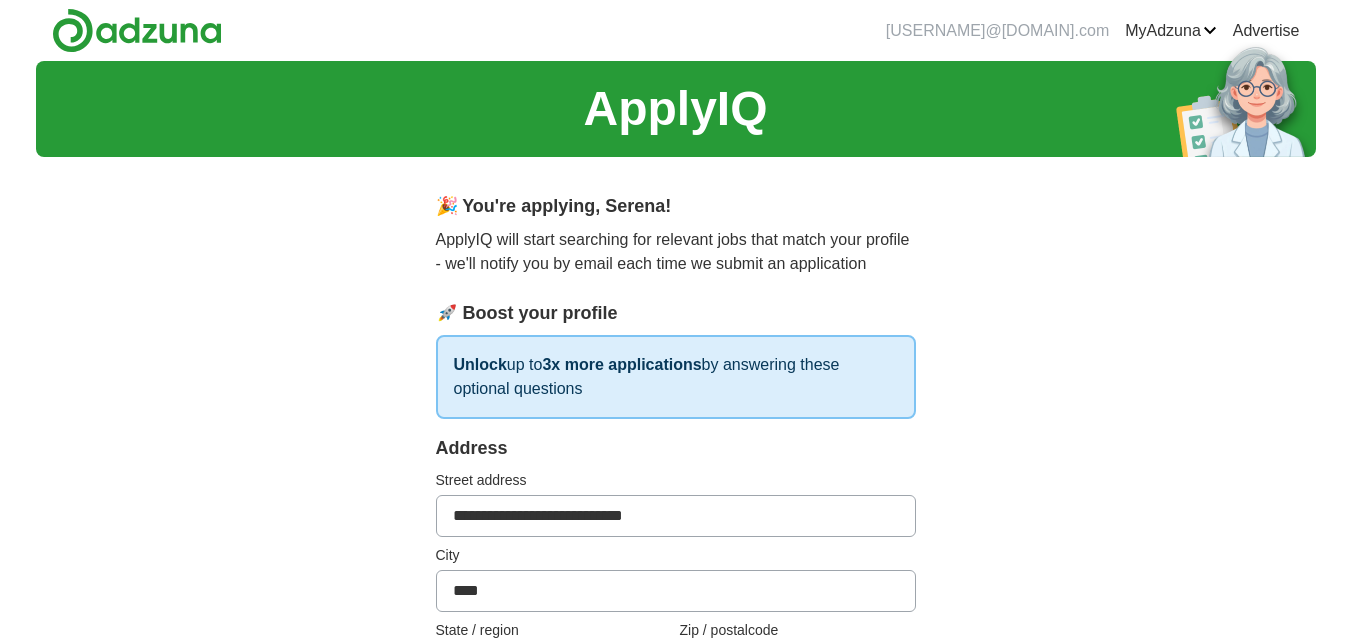 type on "******" 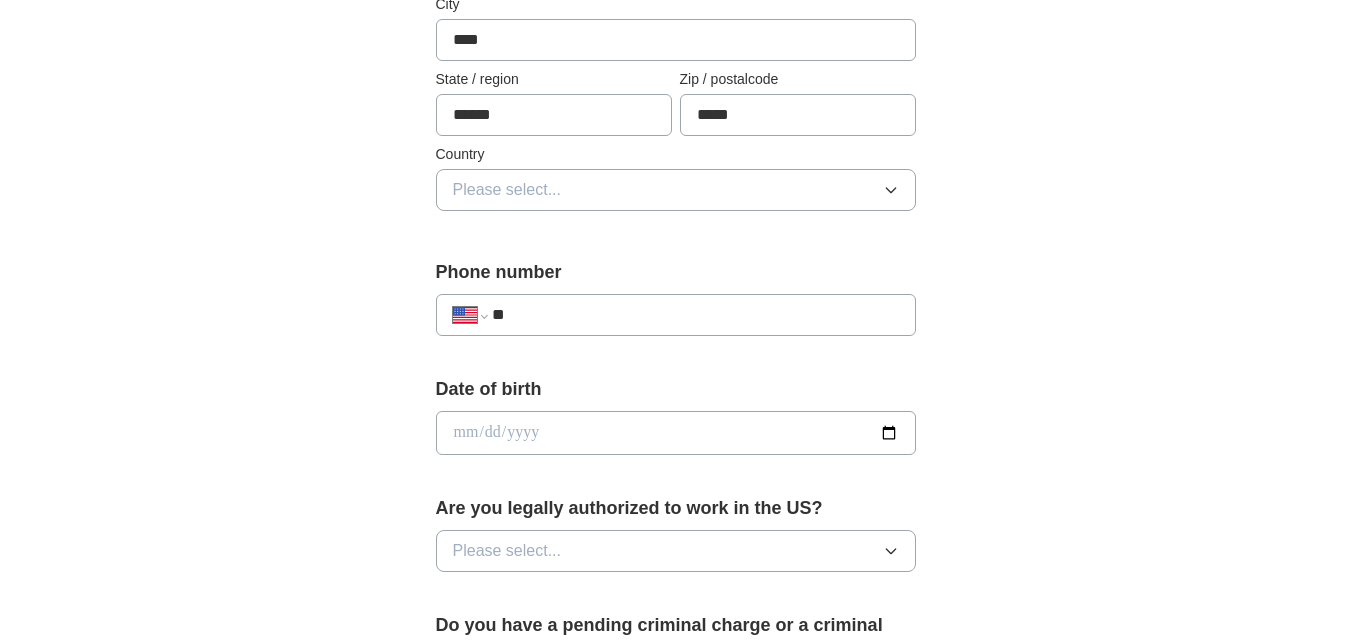 scroll, scrollTop: 565, scrollLeft: 0, axis: vertical 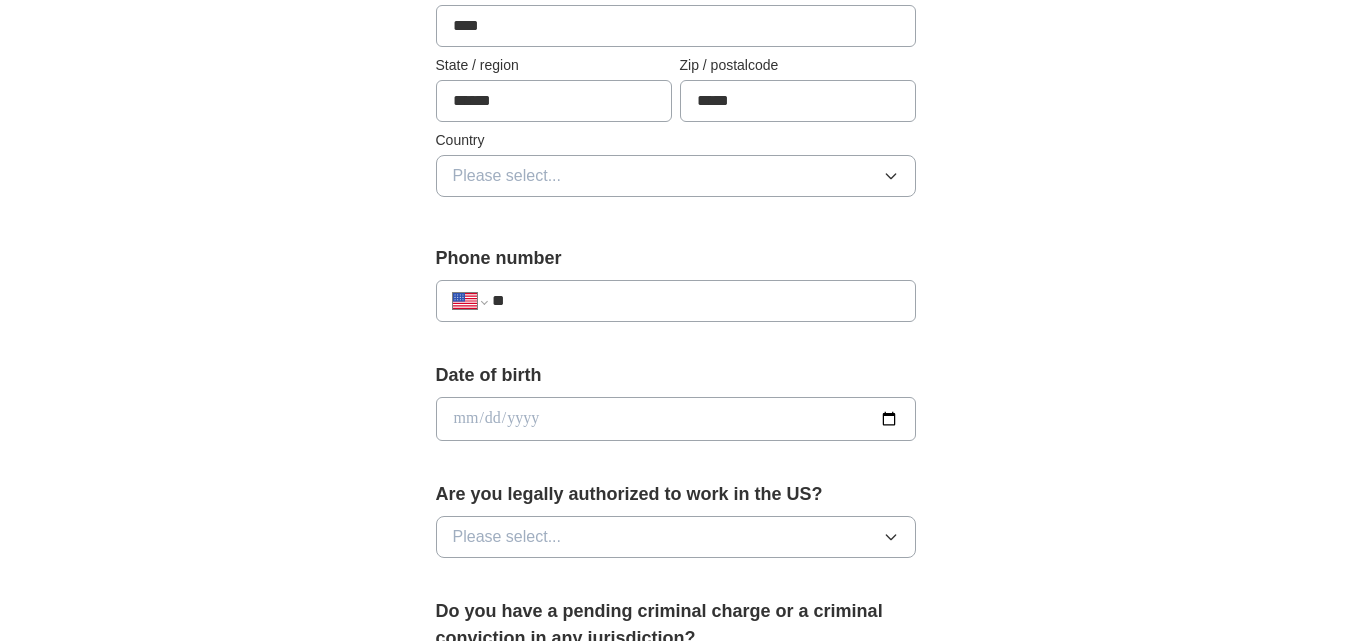 click on "Please select..." at bounding box center (676, 176) 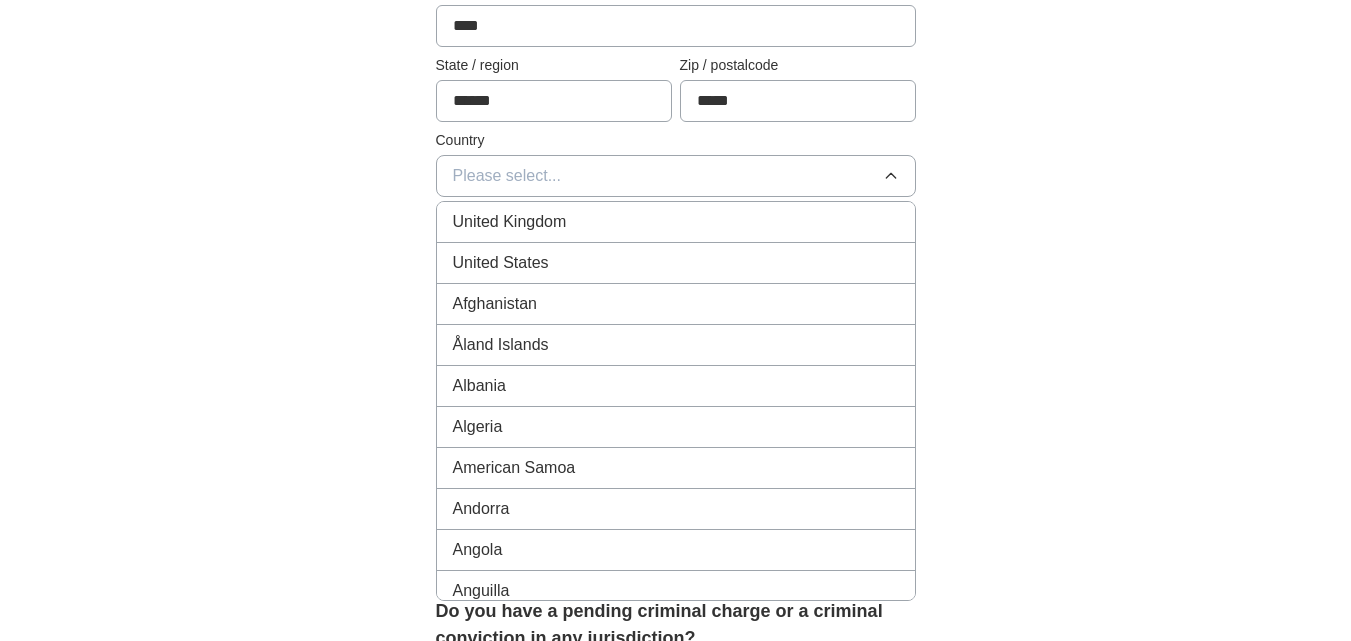 click on "United States" at bounding box center (676, 263) 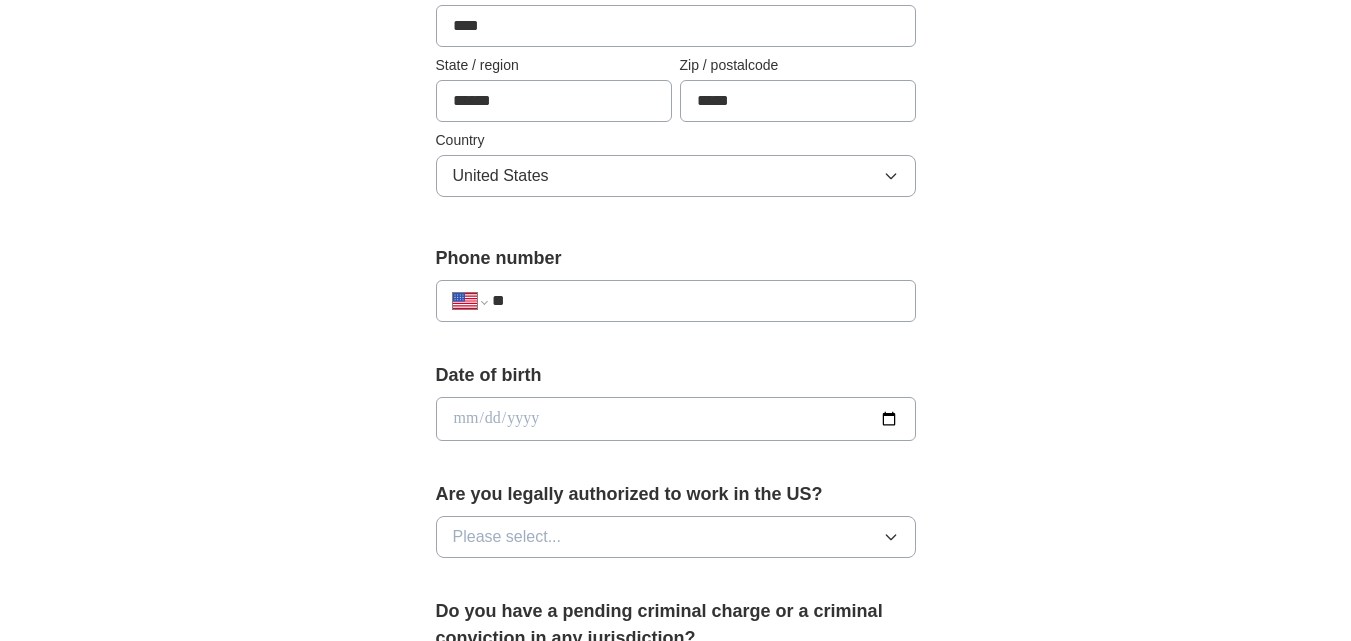 click on "**" at bounding box center (695, 301) 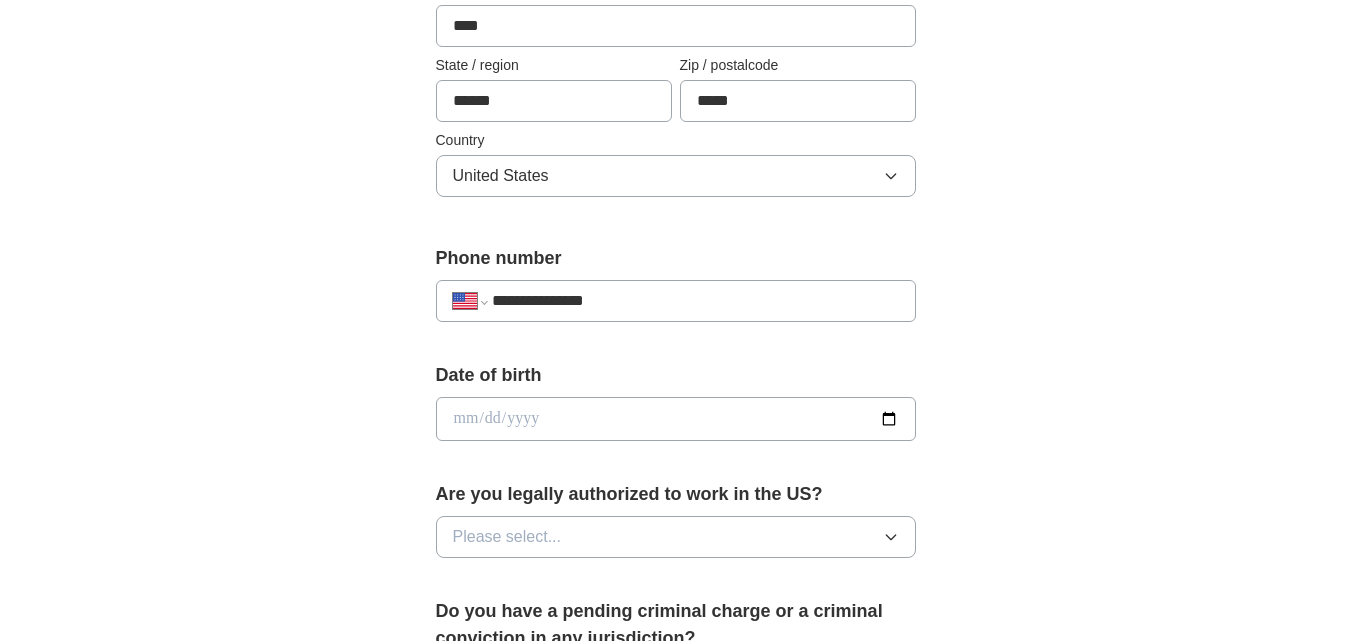 type on "**********" 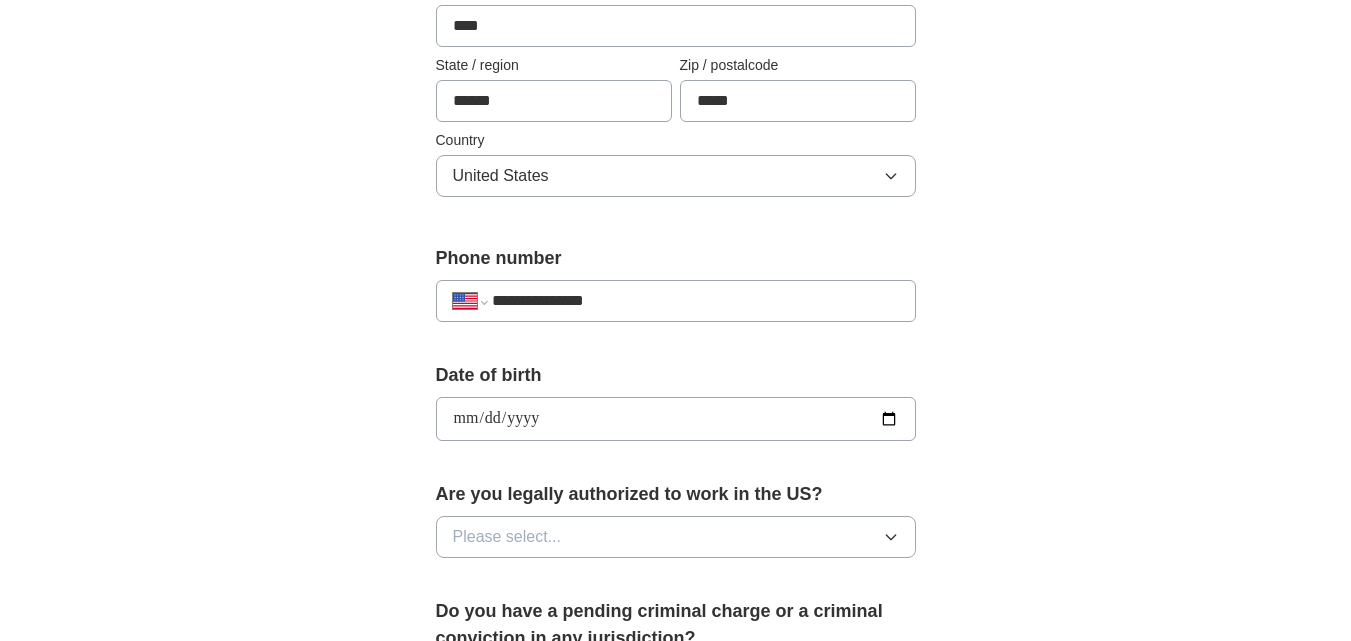 type on "**********" 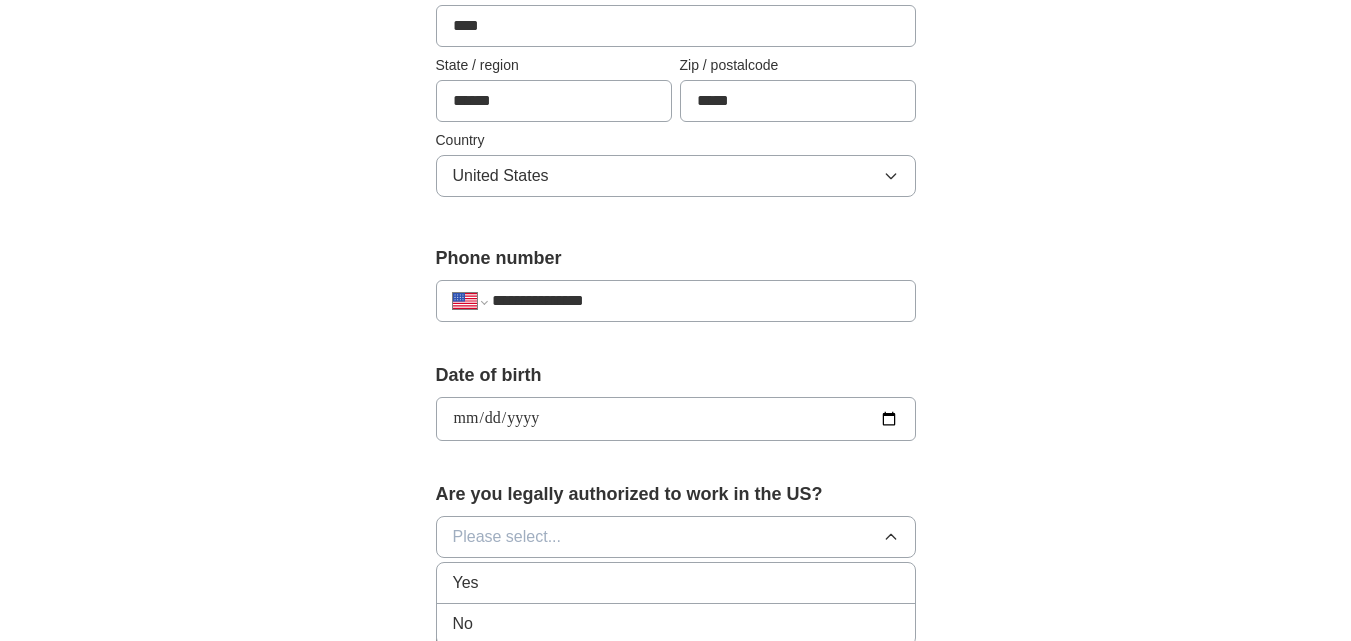 click on "Yes" at bounding box center (676, 583) 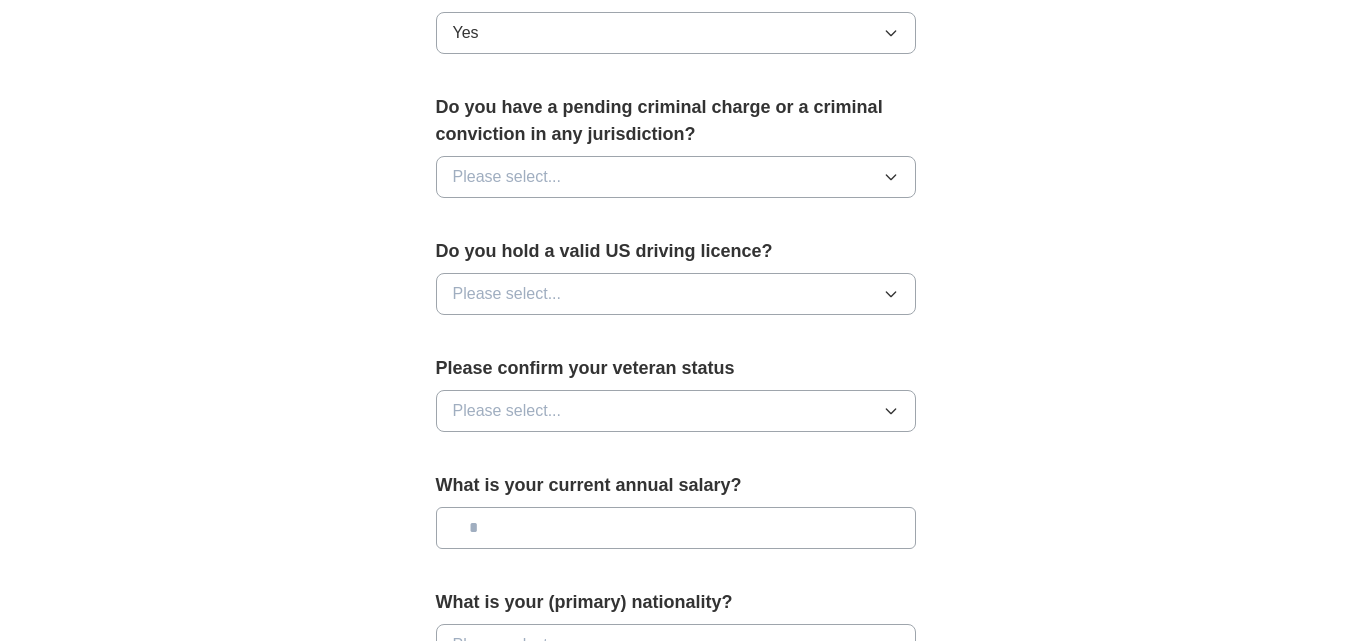 scroll, scrollTop: 1076, scrollLeft: 0, axis: vertical 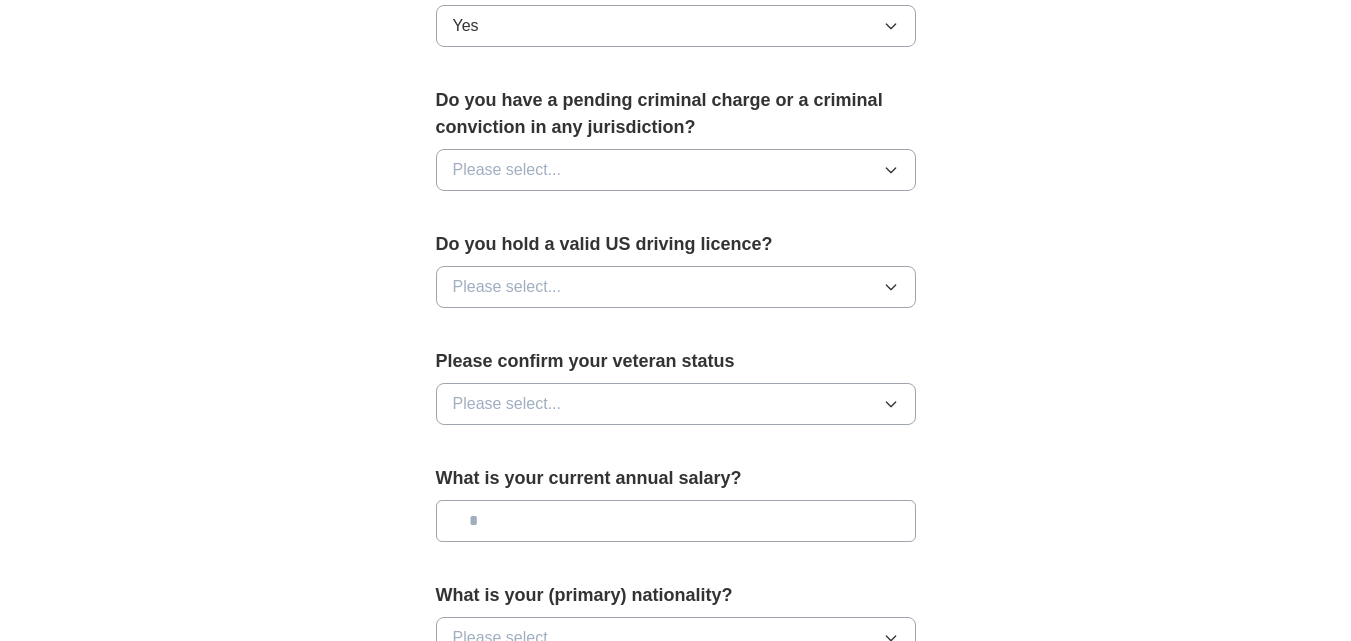 click 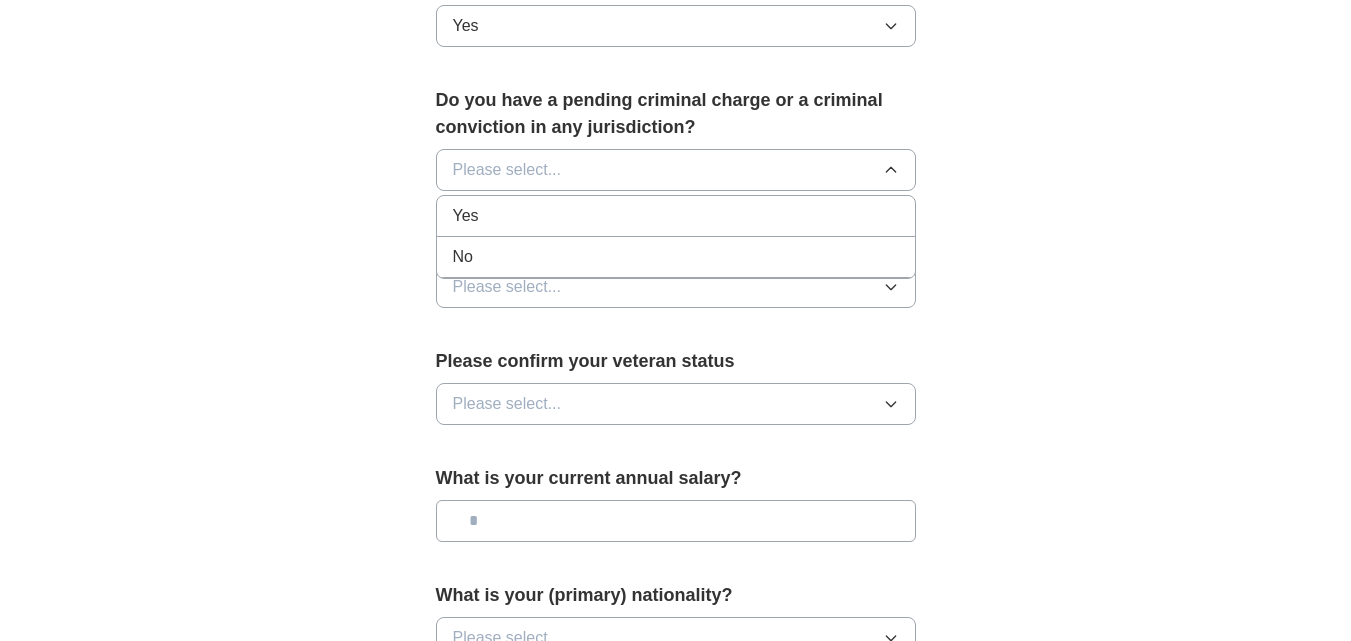click on "No" at bounding box center [676, 257] 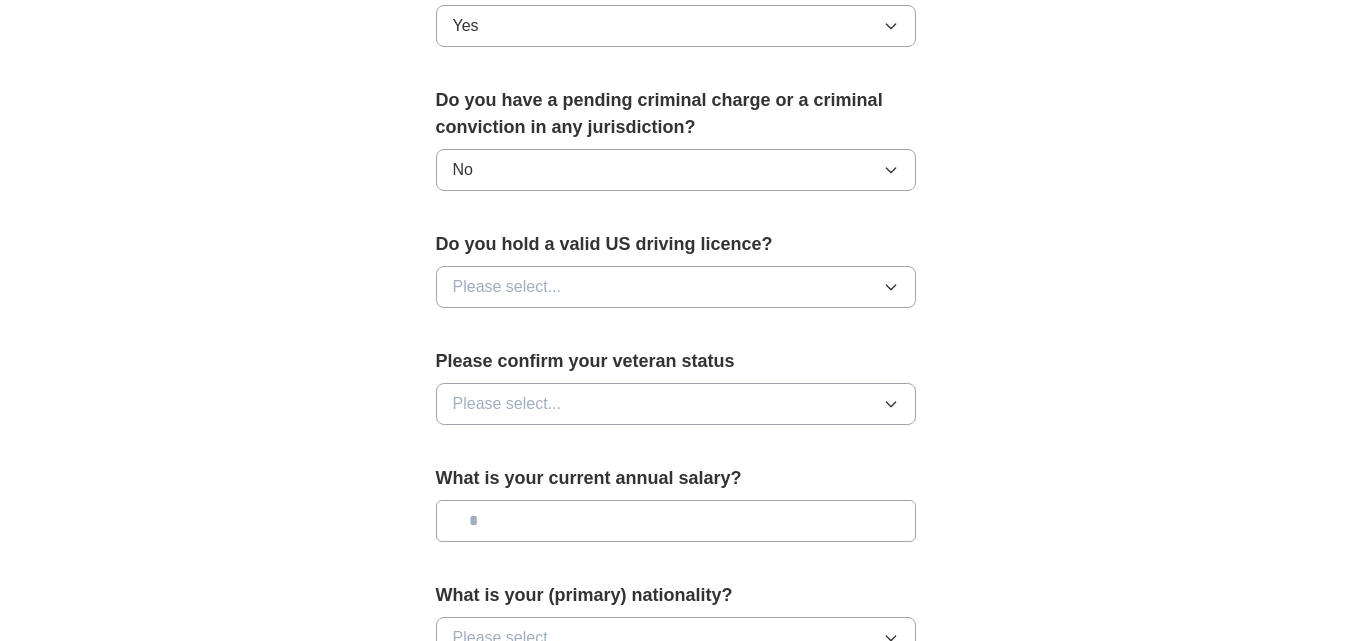 click on "Please select..." at bounding box center (676, 287) 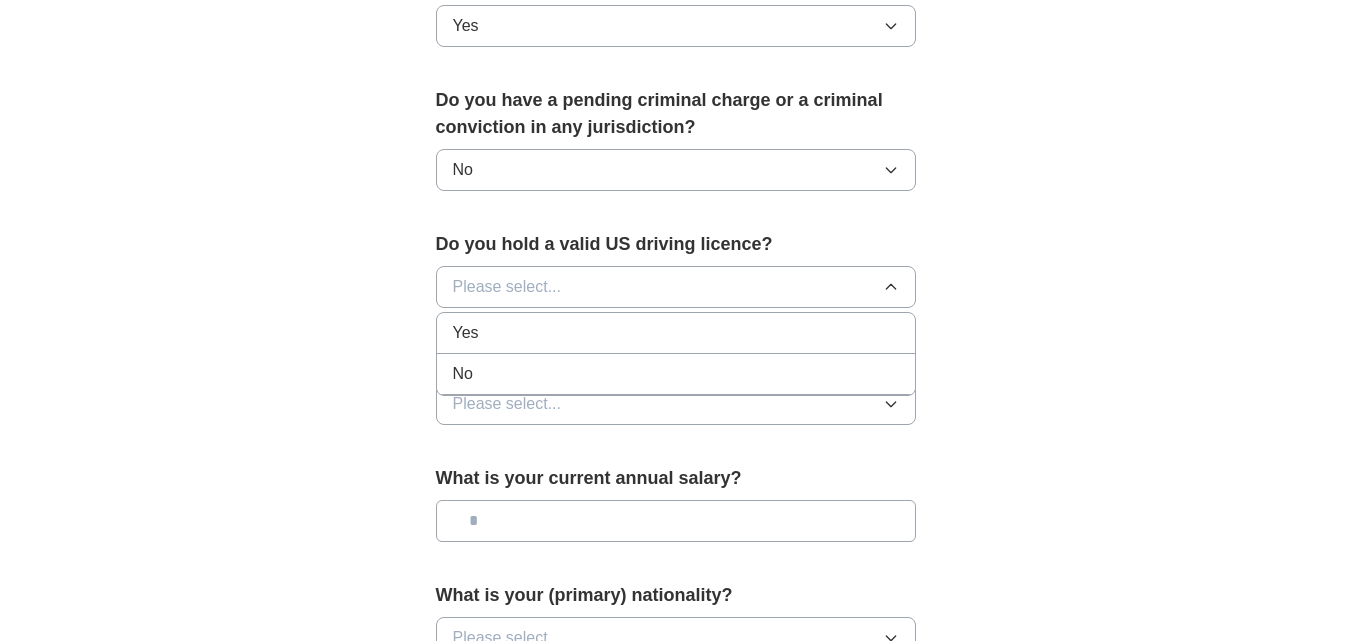 click on "No" at bounding box center [676, 374] 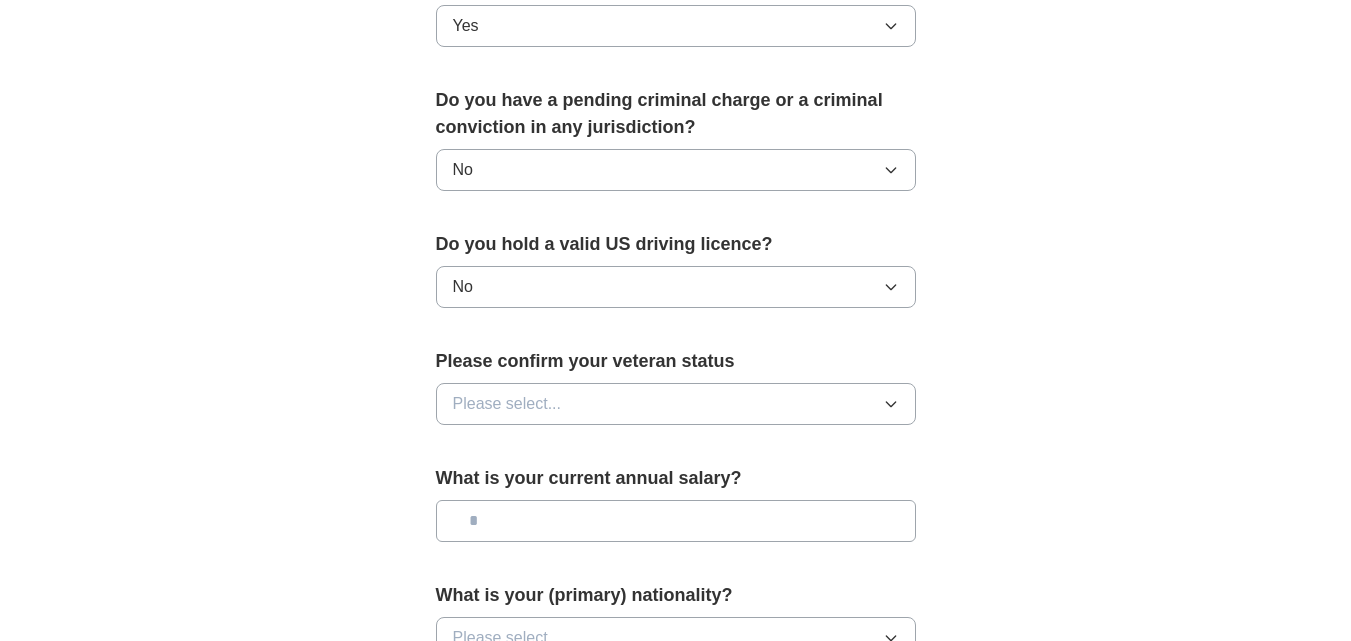 click on "Please select..." at bounding box center (676, 404) 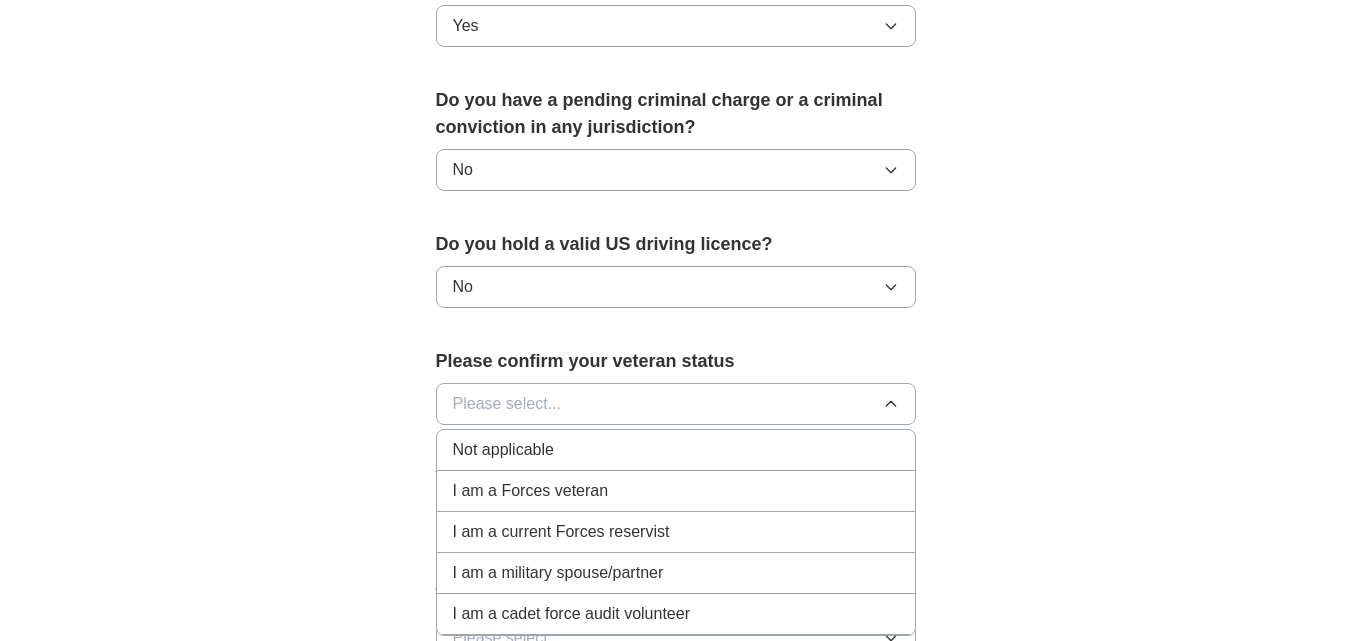 click on "Not applicable" at bounding box center (676, 450) 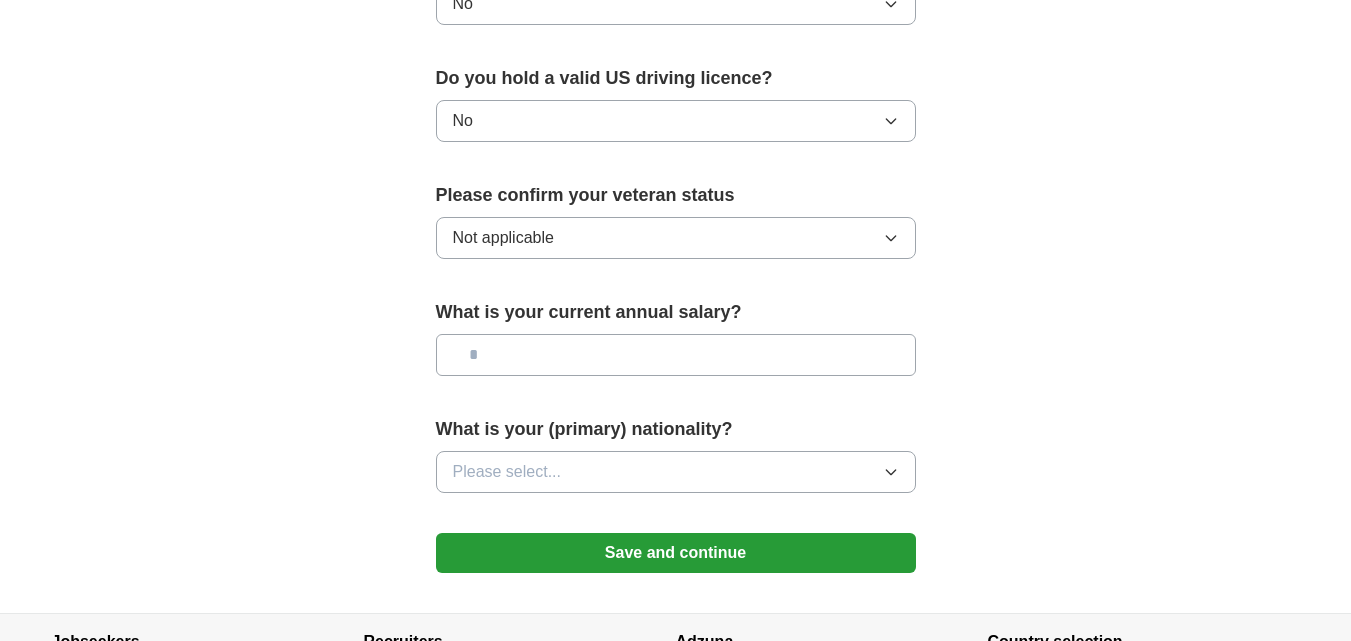 scroll, scrollTop: 1263, scrollLeft: 0, axis: vertical 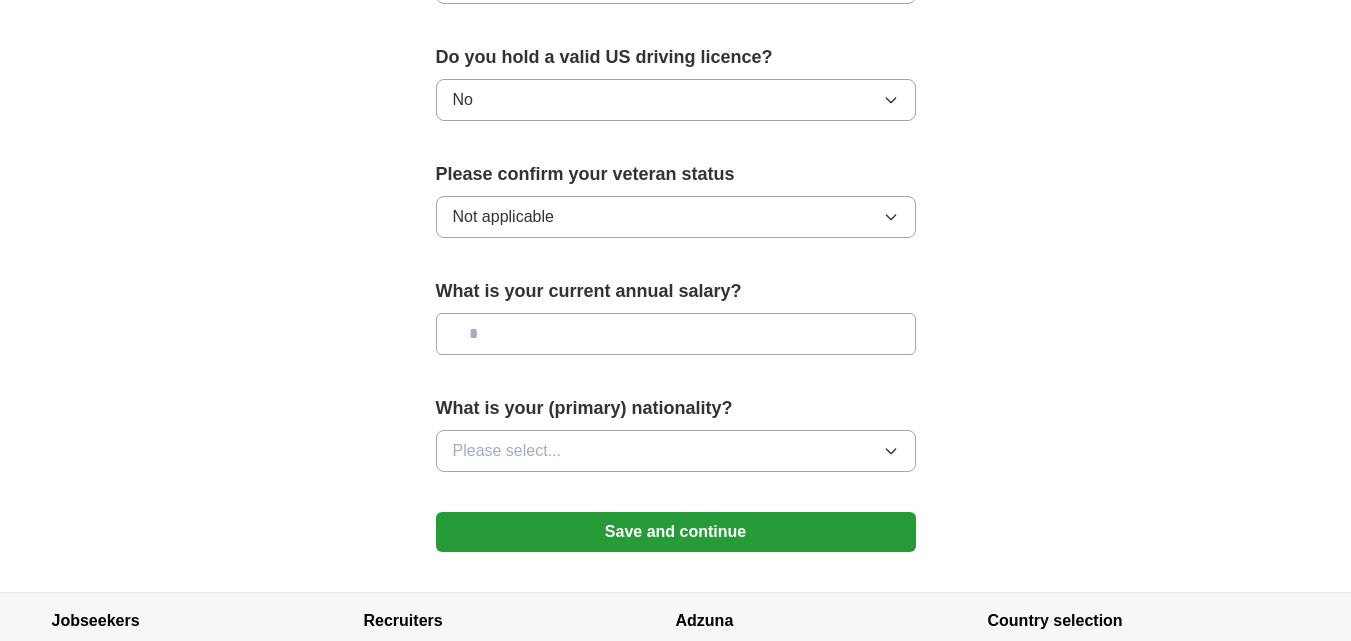 click at bounding box center [676, 334] 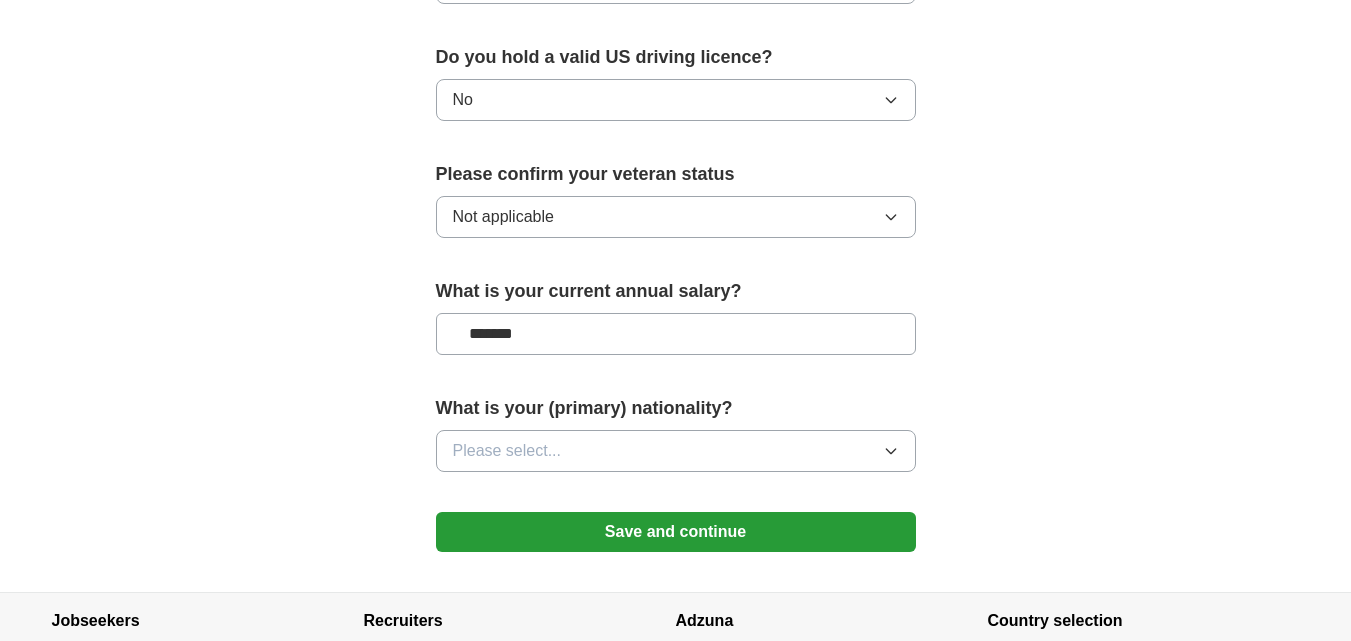 type on "*******" 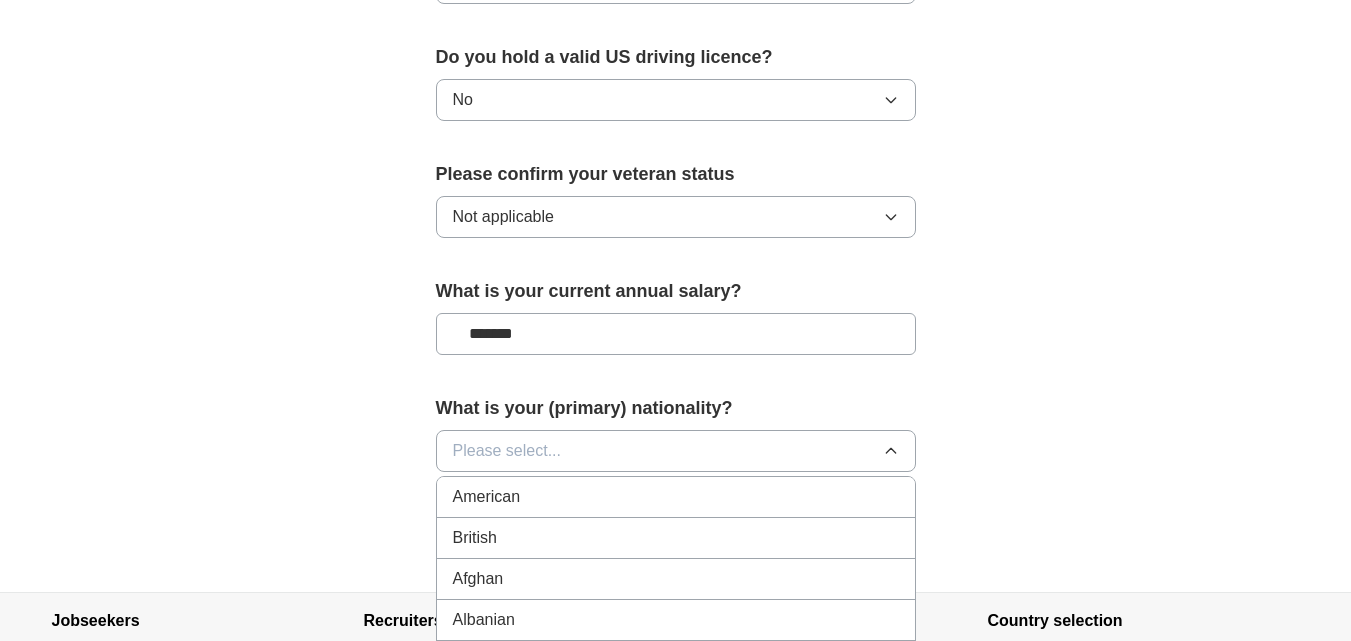 click on "American" at bounding box center [676, 497] 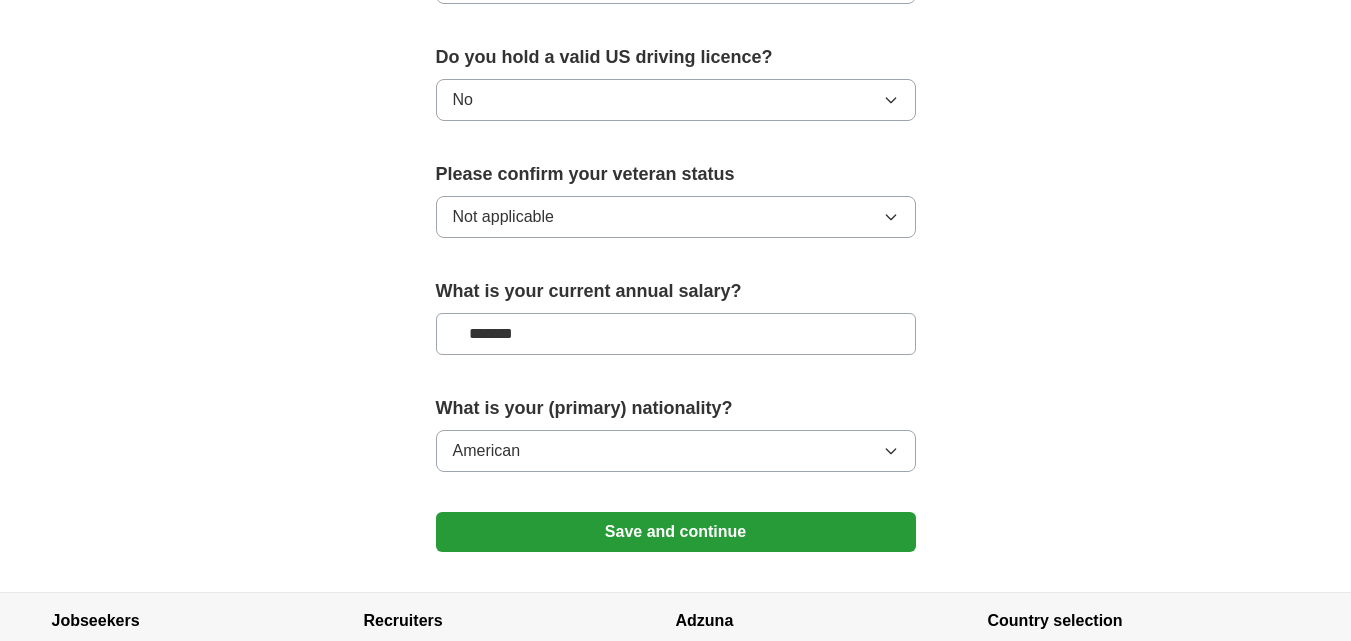 click on "Save and continue" at bounding box center (676, 532) 